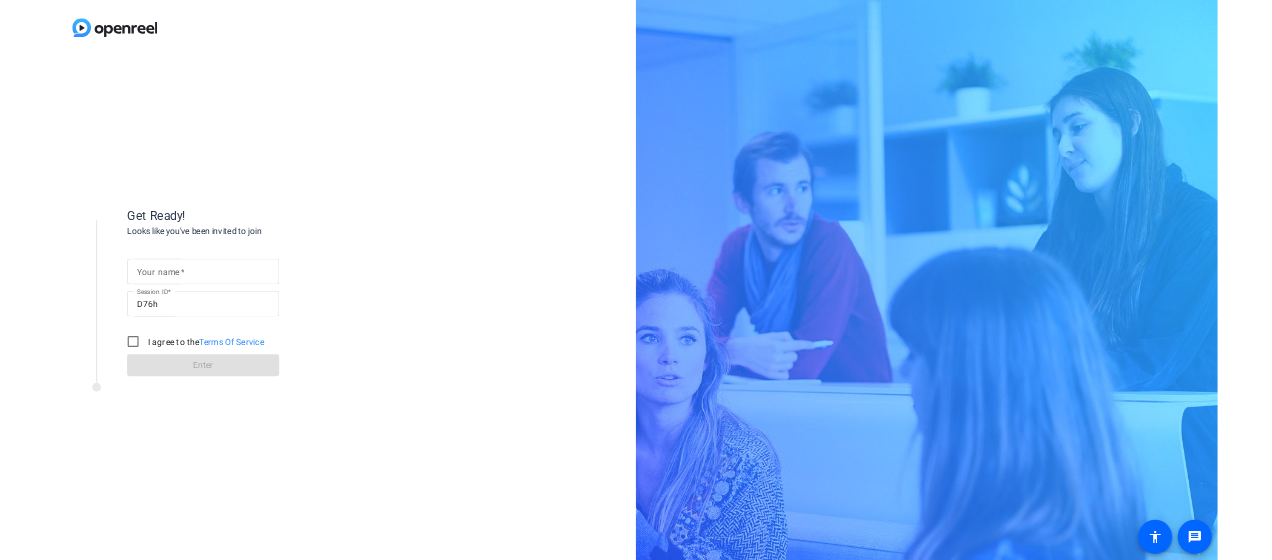 scroll, scrollTop: 0, scrollLeft: 0, axis: both 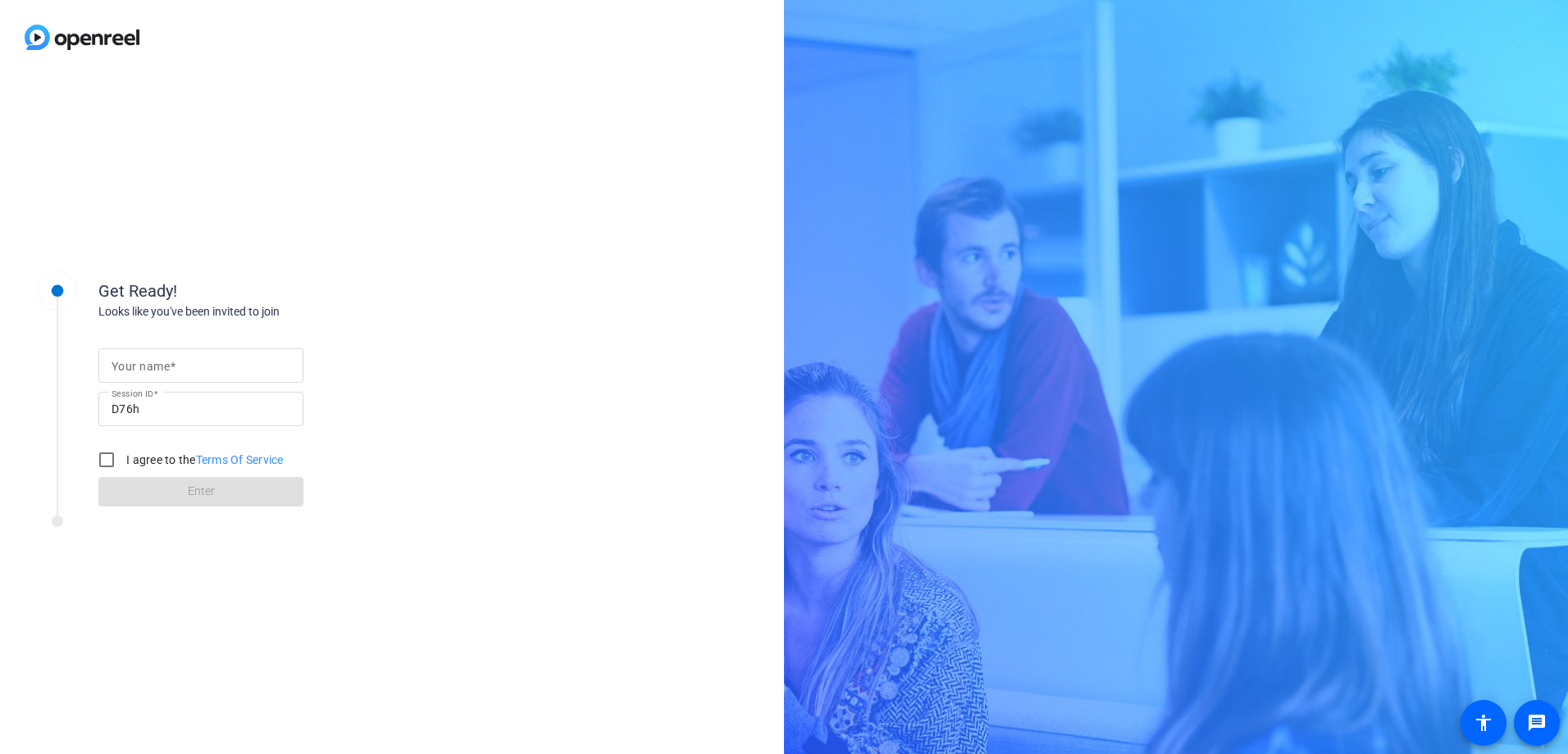 click on "Your name" at bounding box center [140, 366] 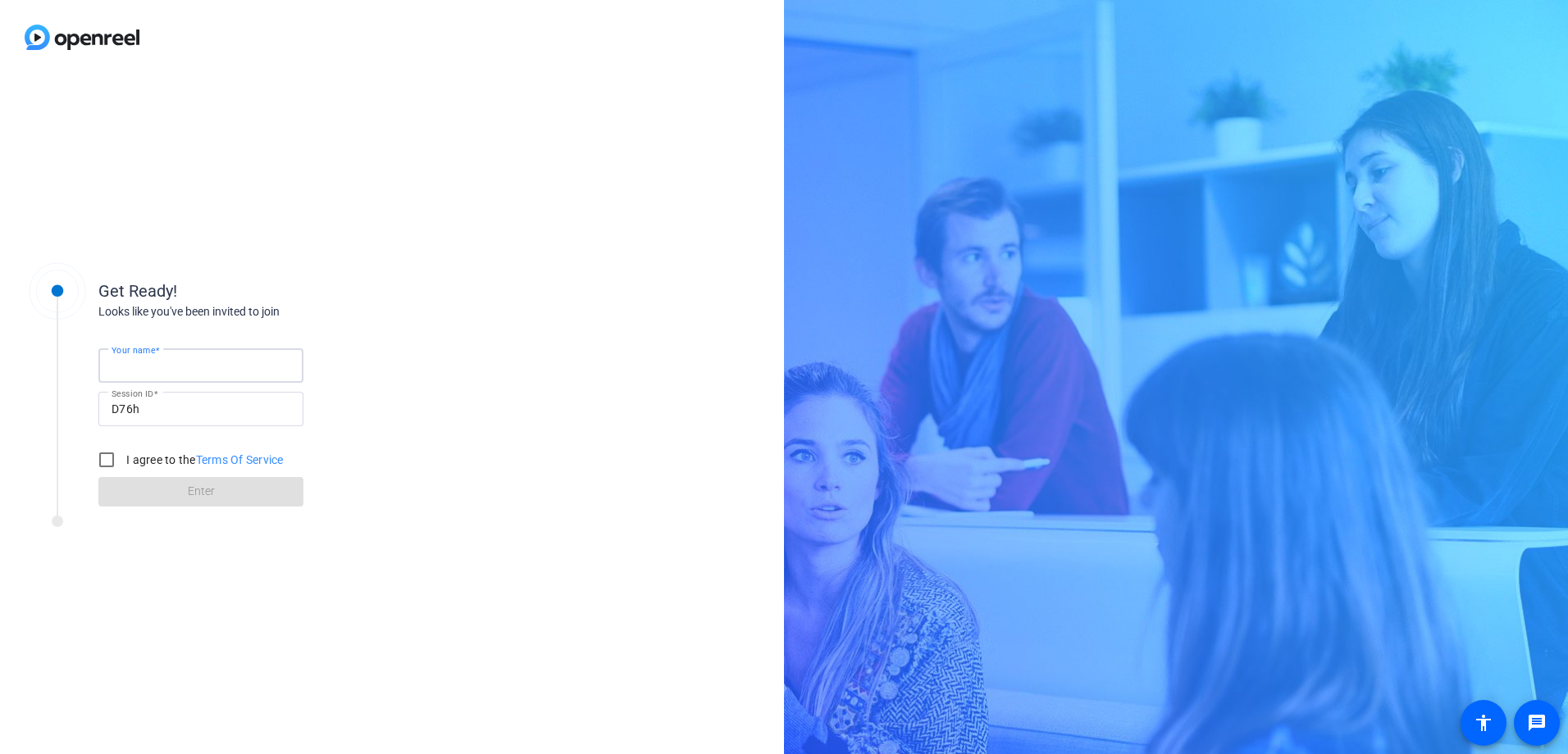 paste on "D76h" 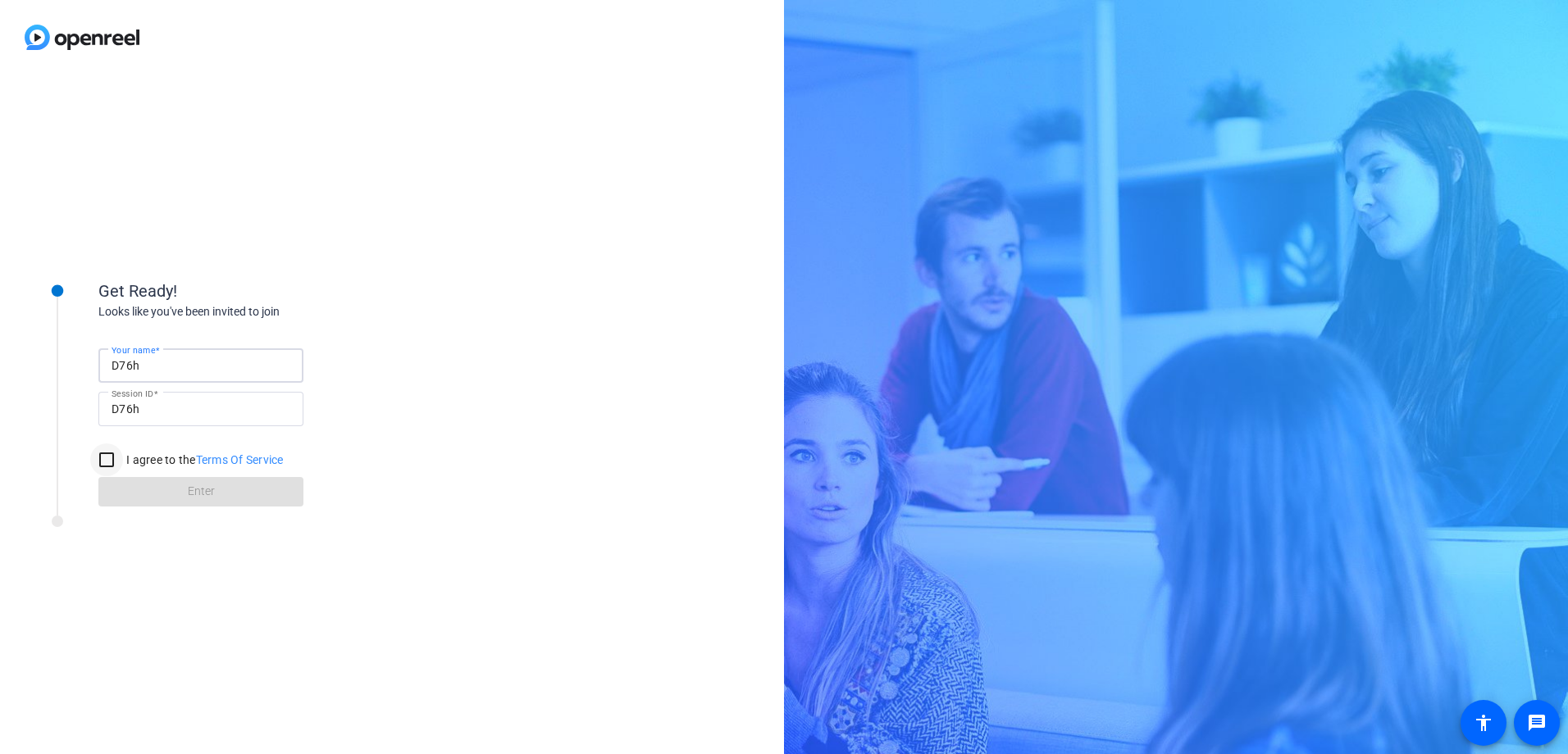 type on "D76h" 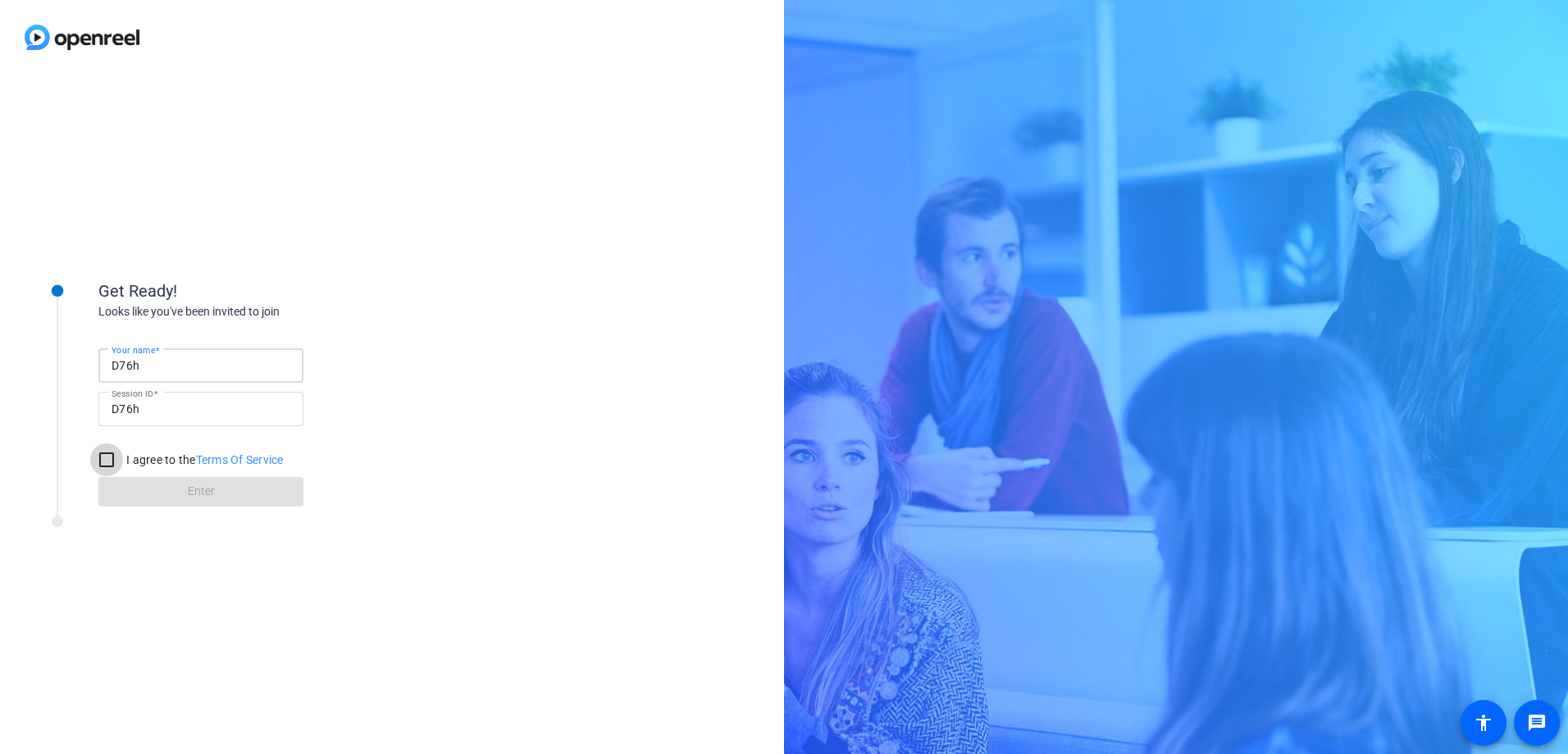 click on "I agree to the  Terms Of Service" at bounding box center [107, 460] 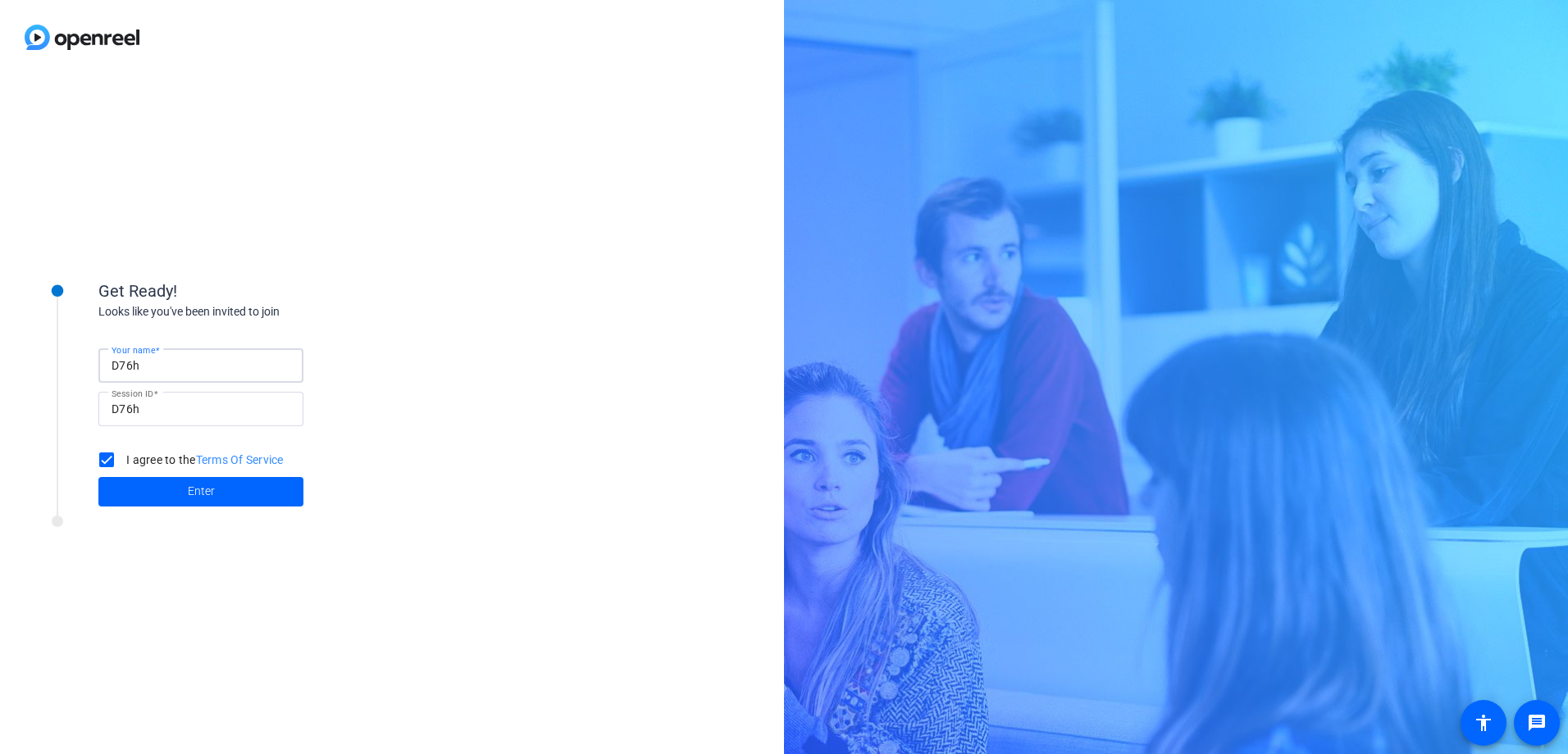 drag, startPoint x: 152, startPoint y: 369, endPoint x: 98, endPoint y: 370, distance: 54.00926 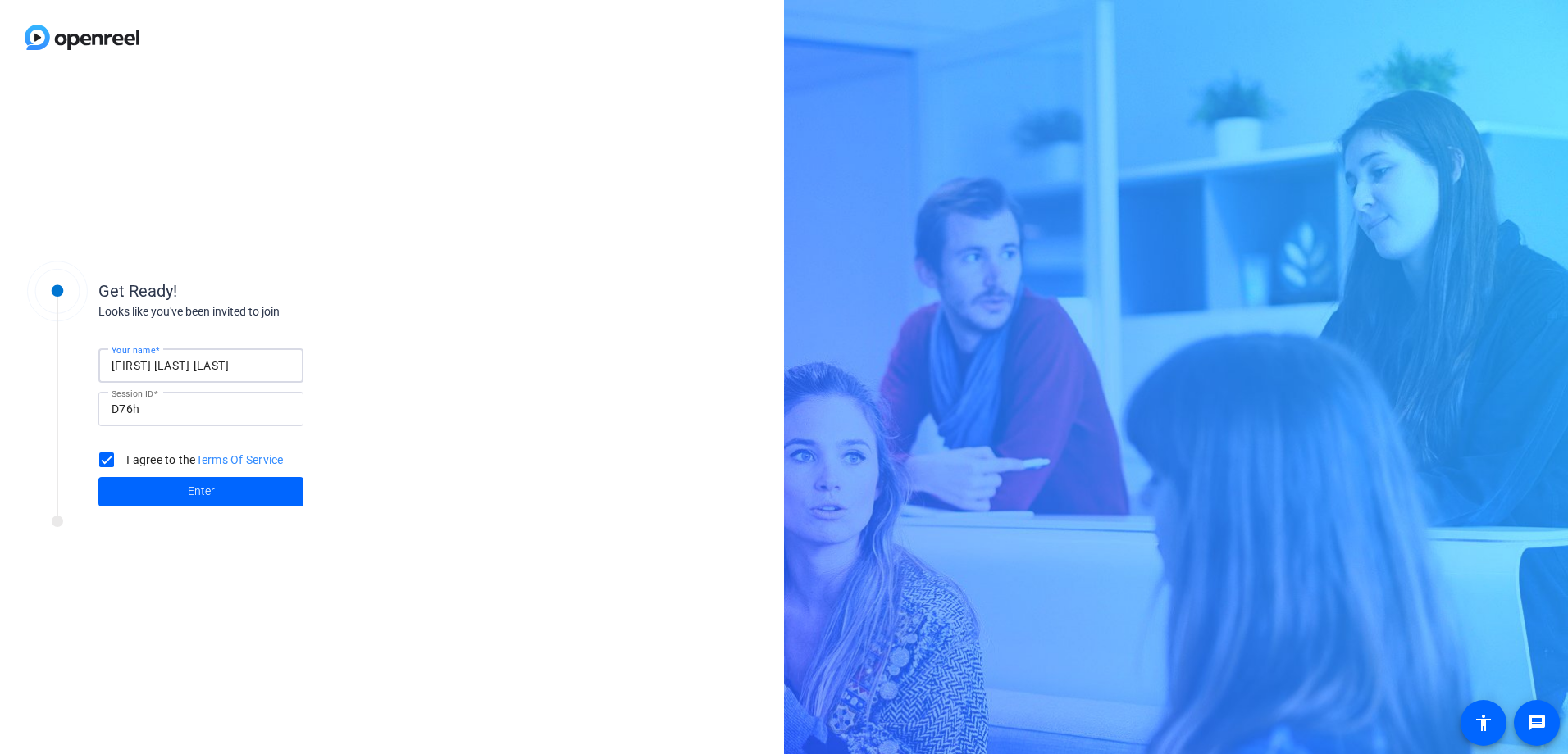 type on "[FIRST] [LAST] [MIDDLE]" 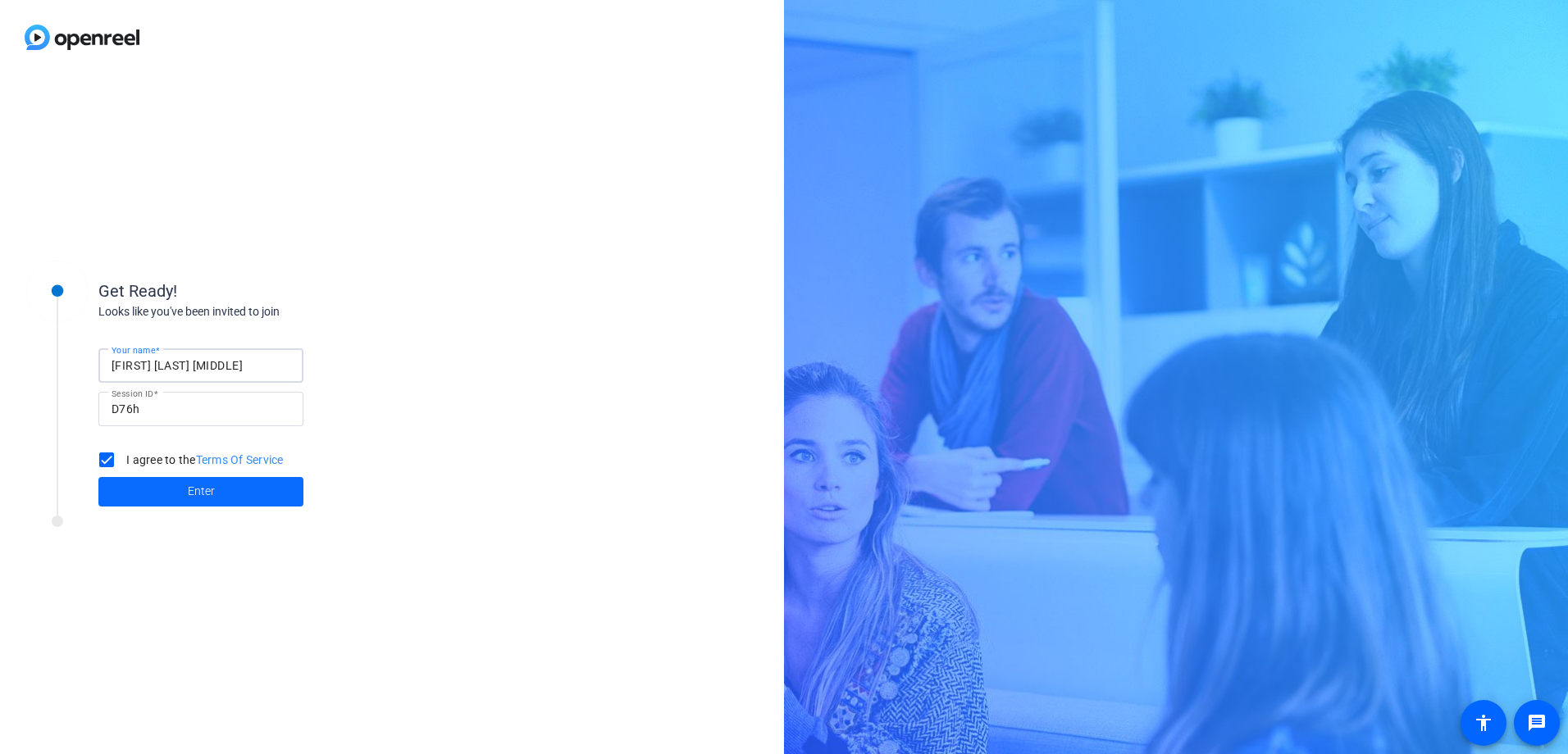 click on "Enter" 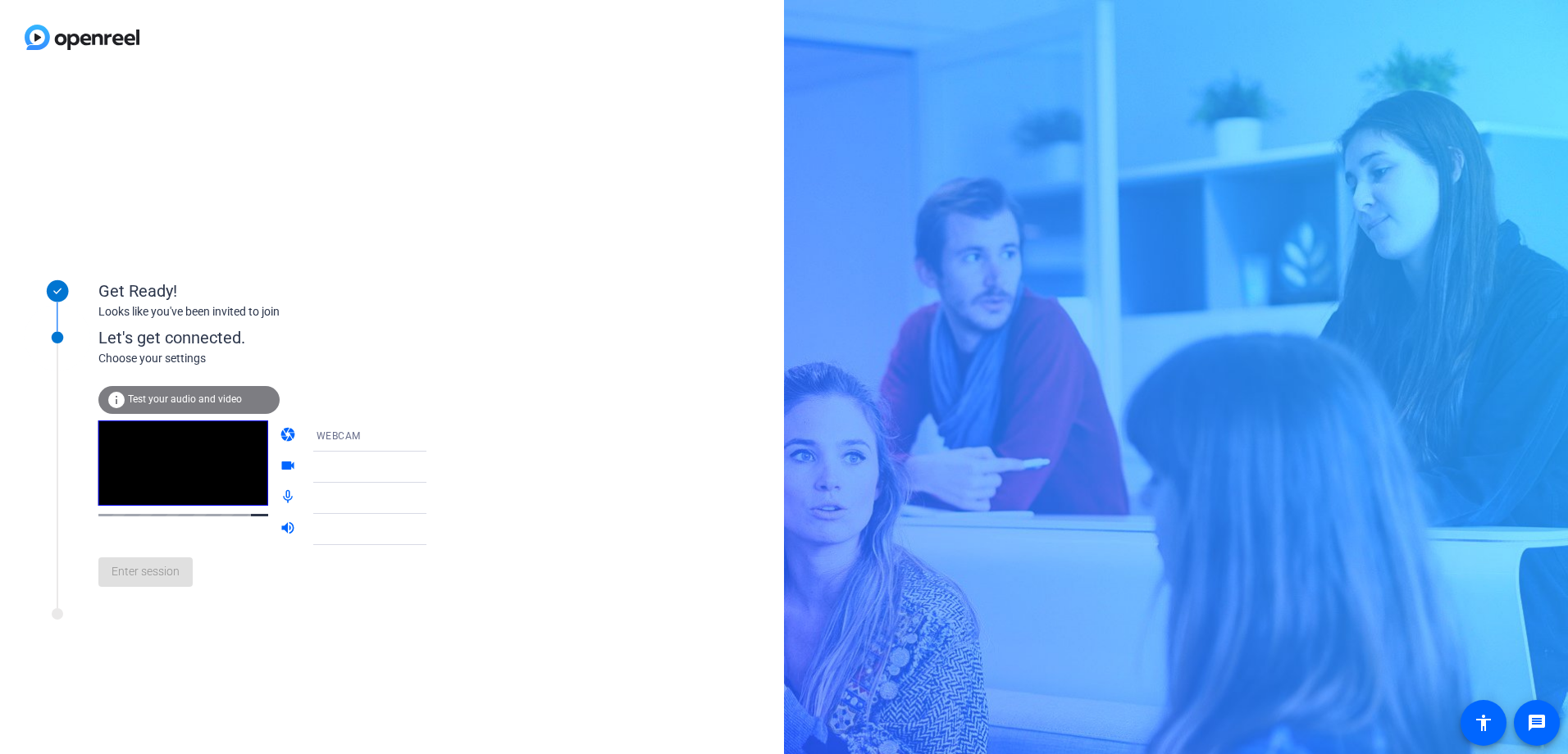 click on "videocam" 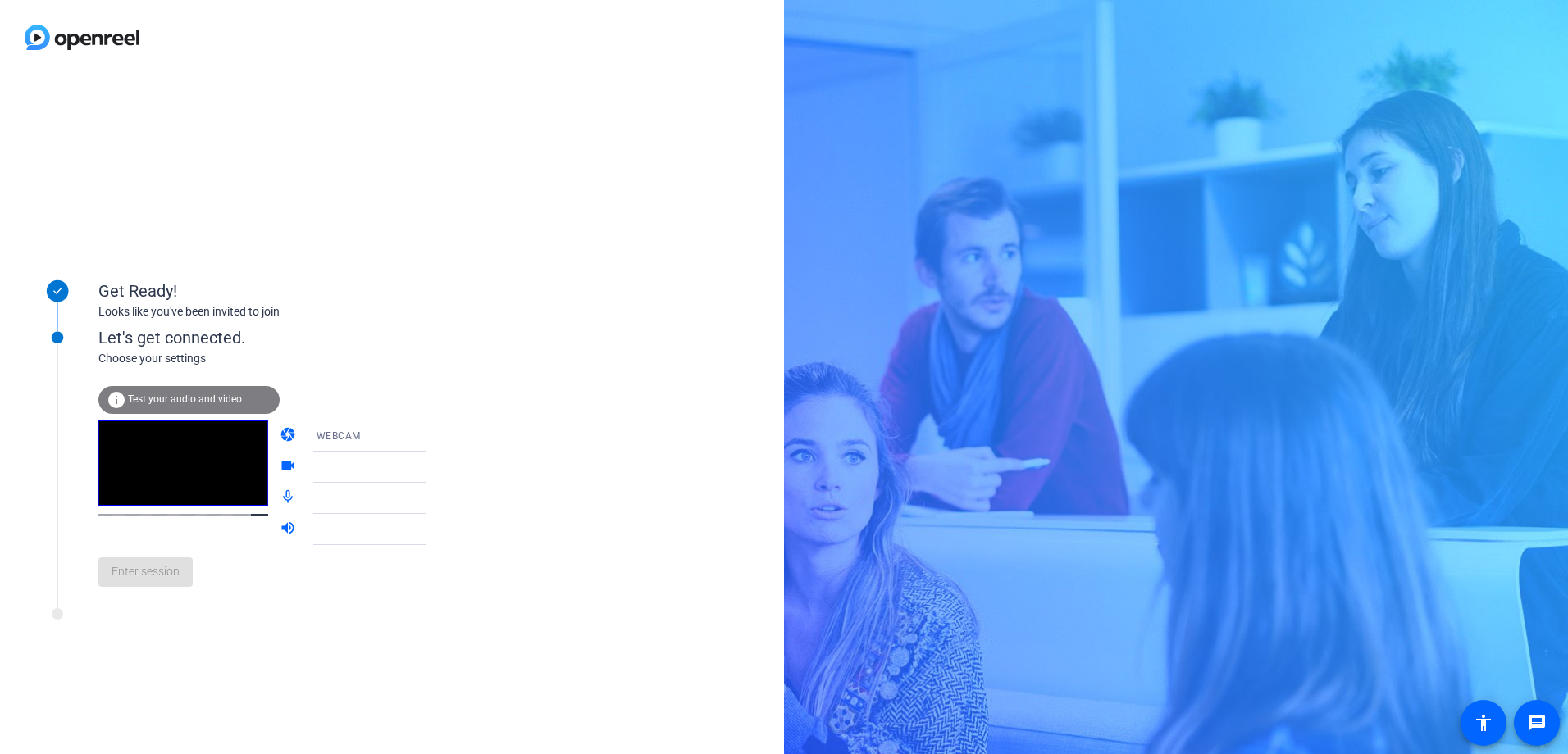 click 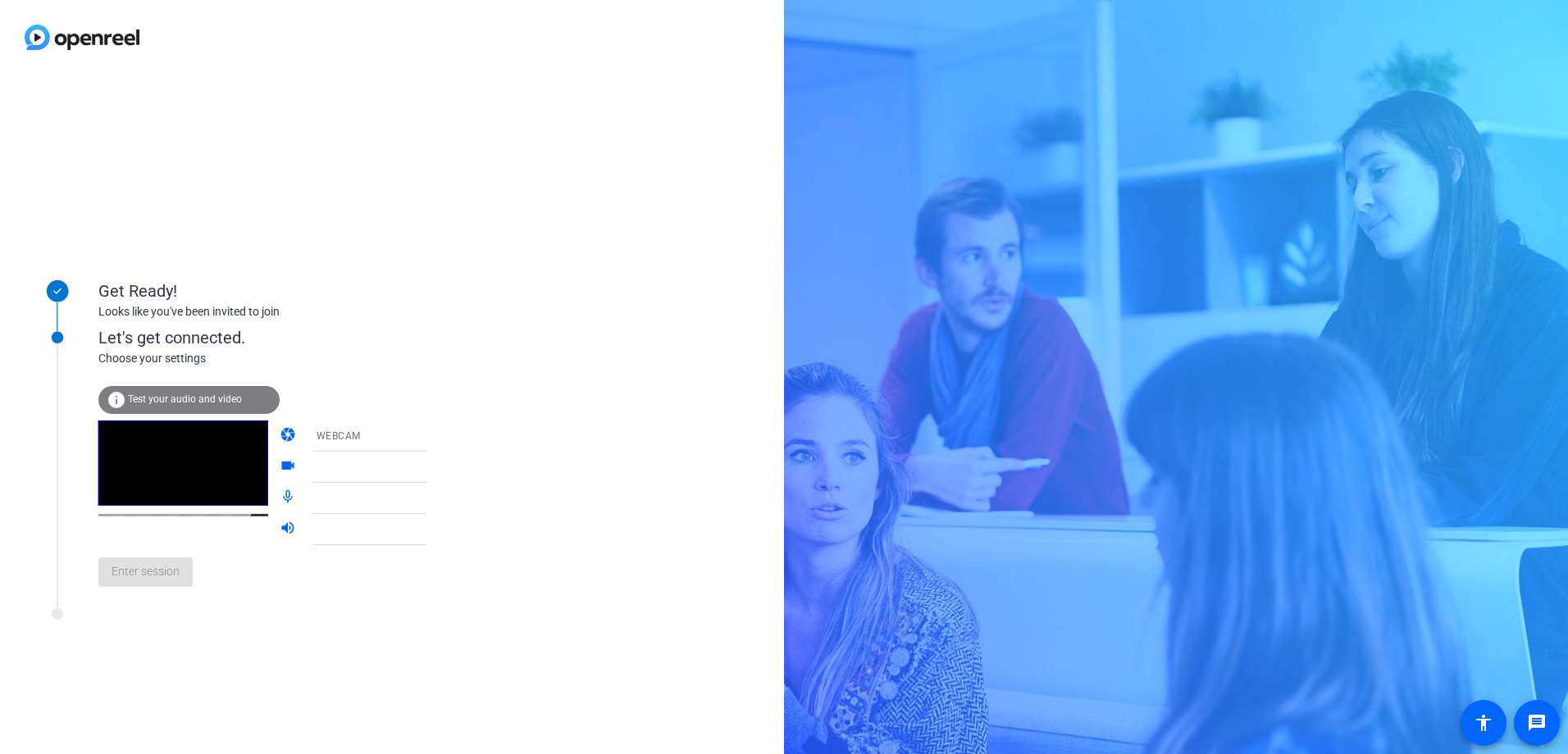 click 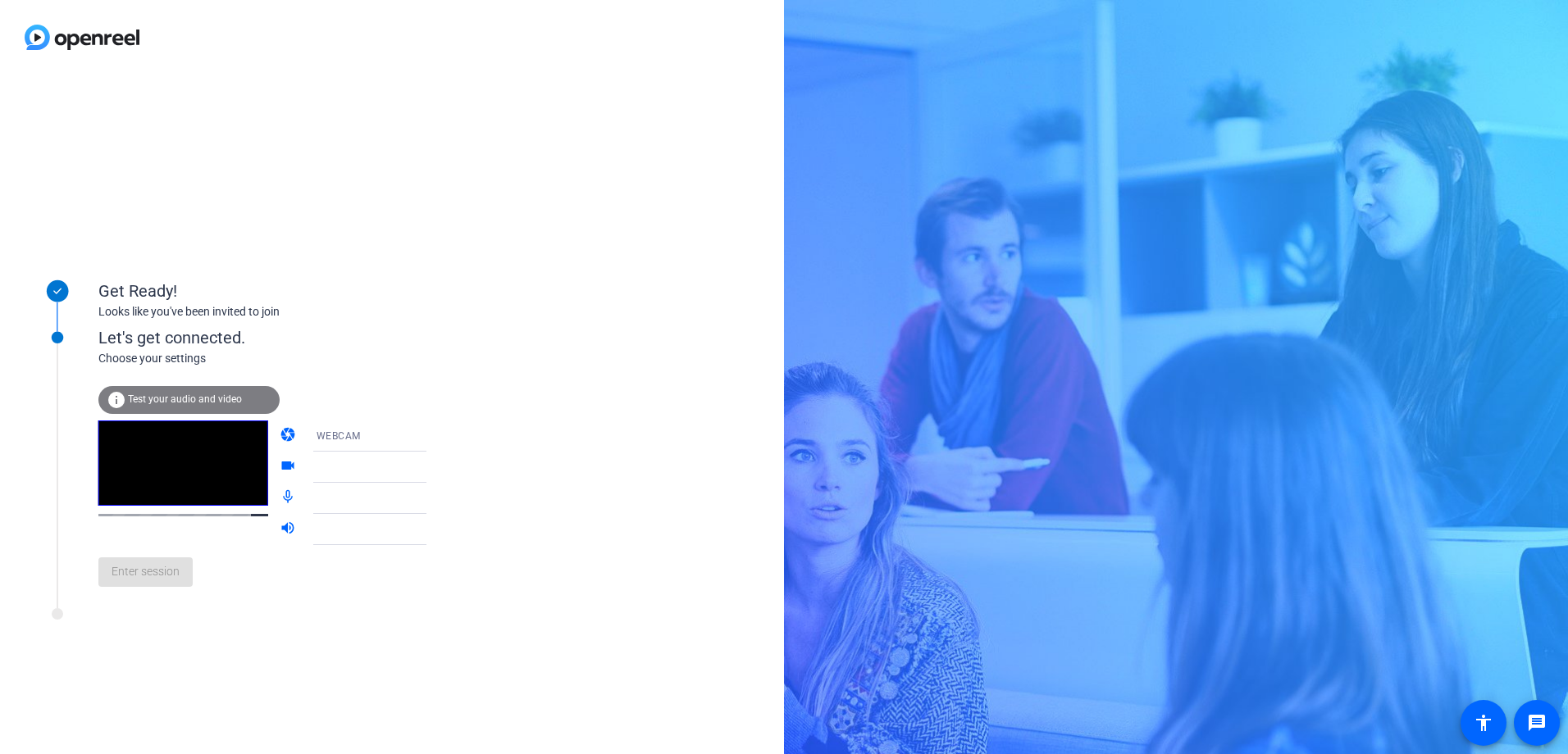 click 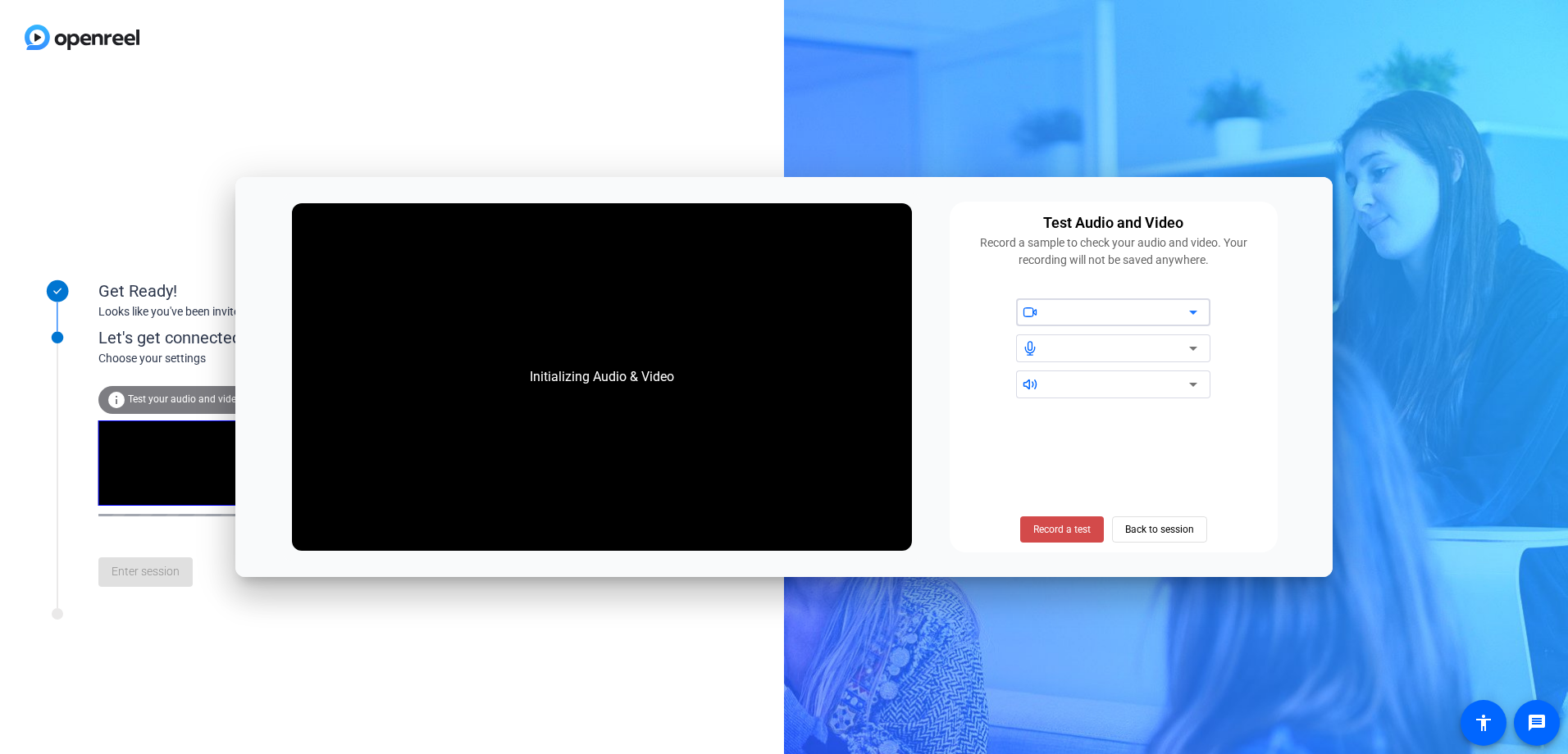 click on "Record a test" at bounding box center [1062, 529] 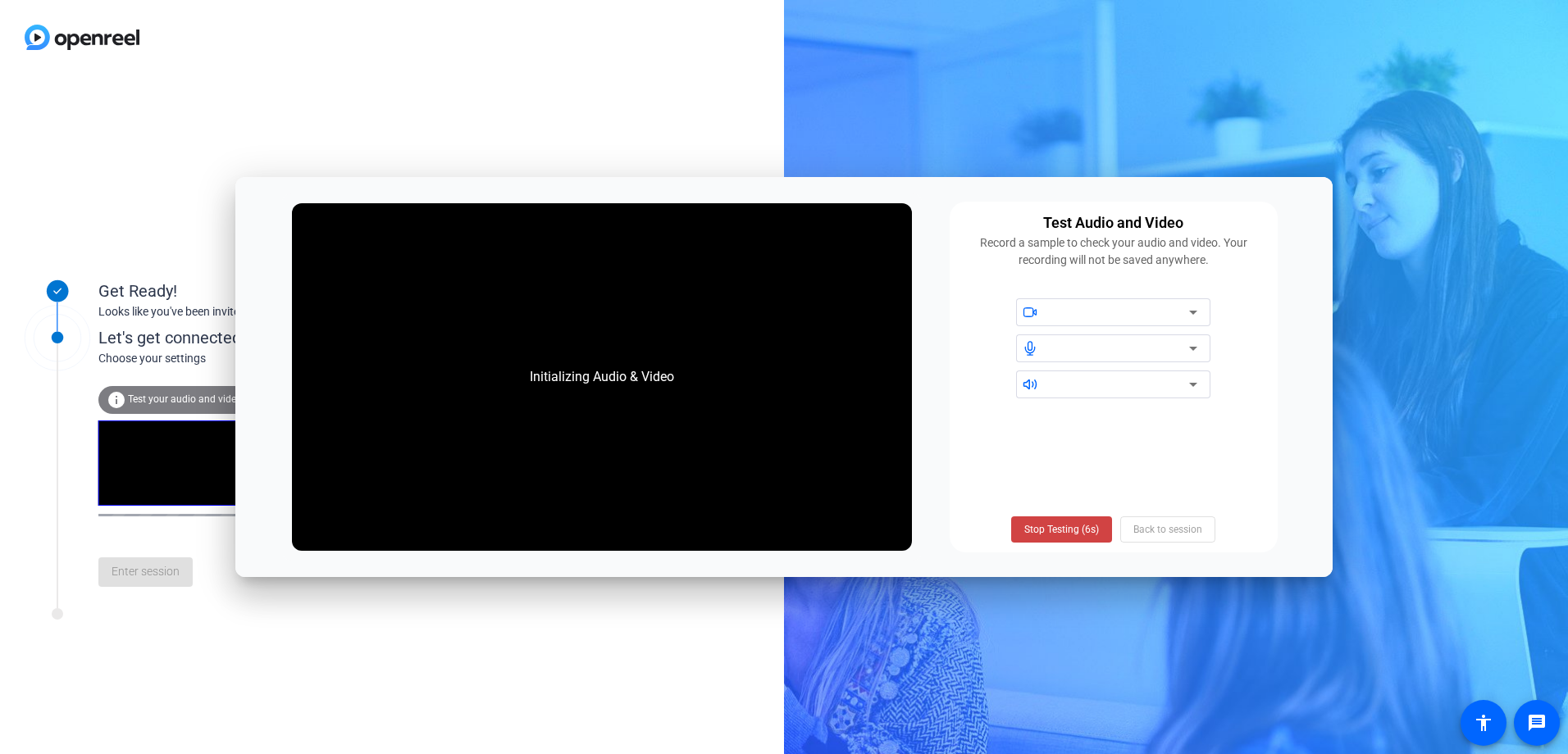 click at bounding box center [1114, 348] 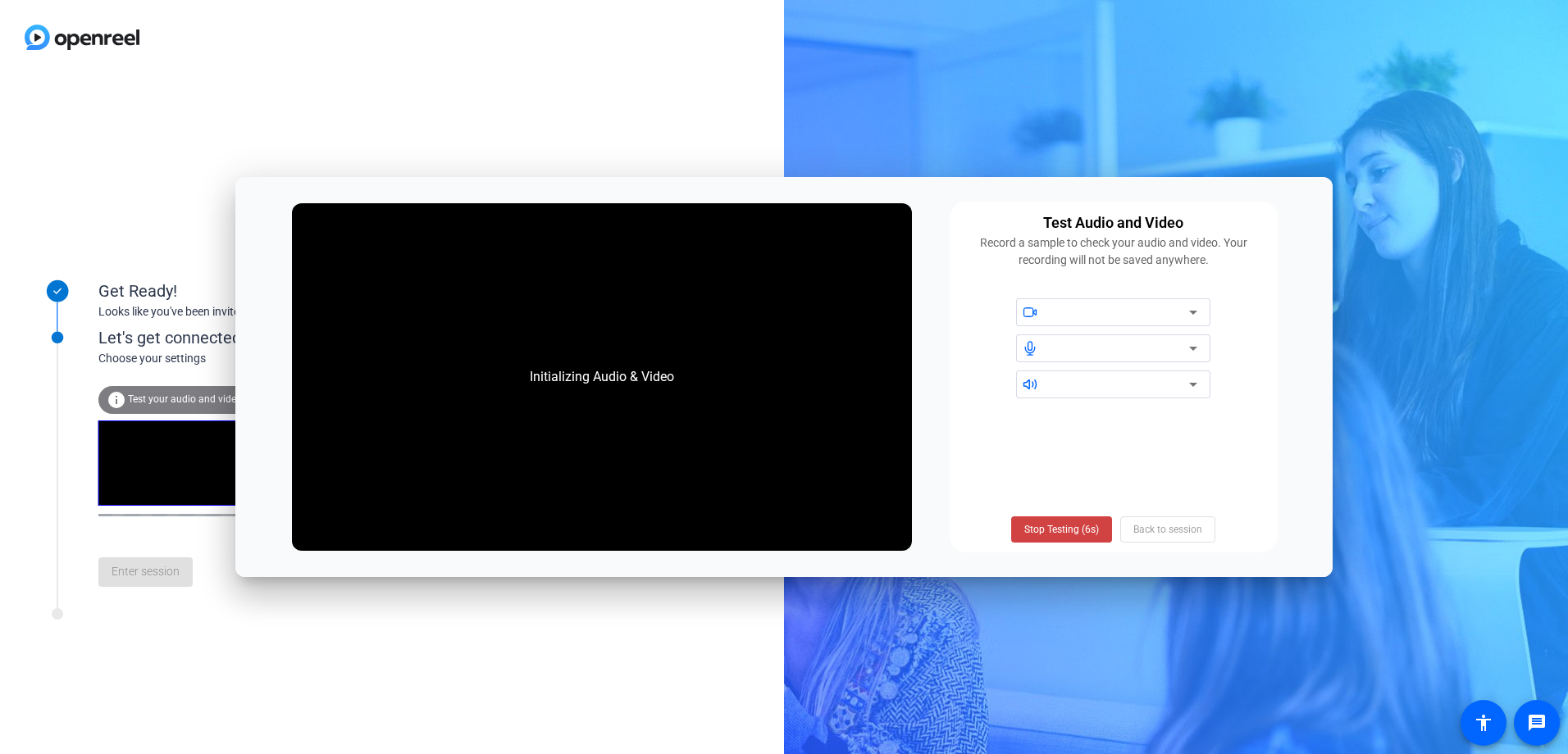 click 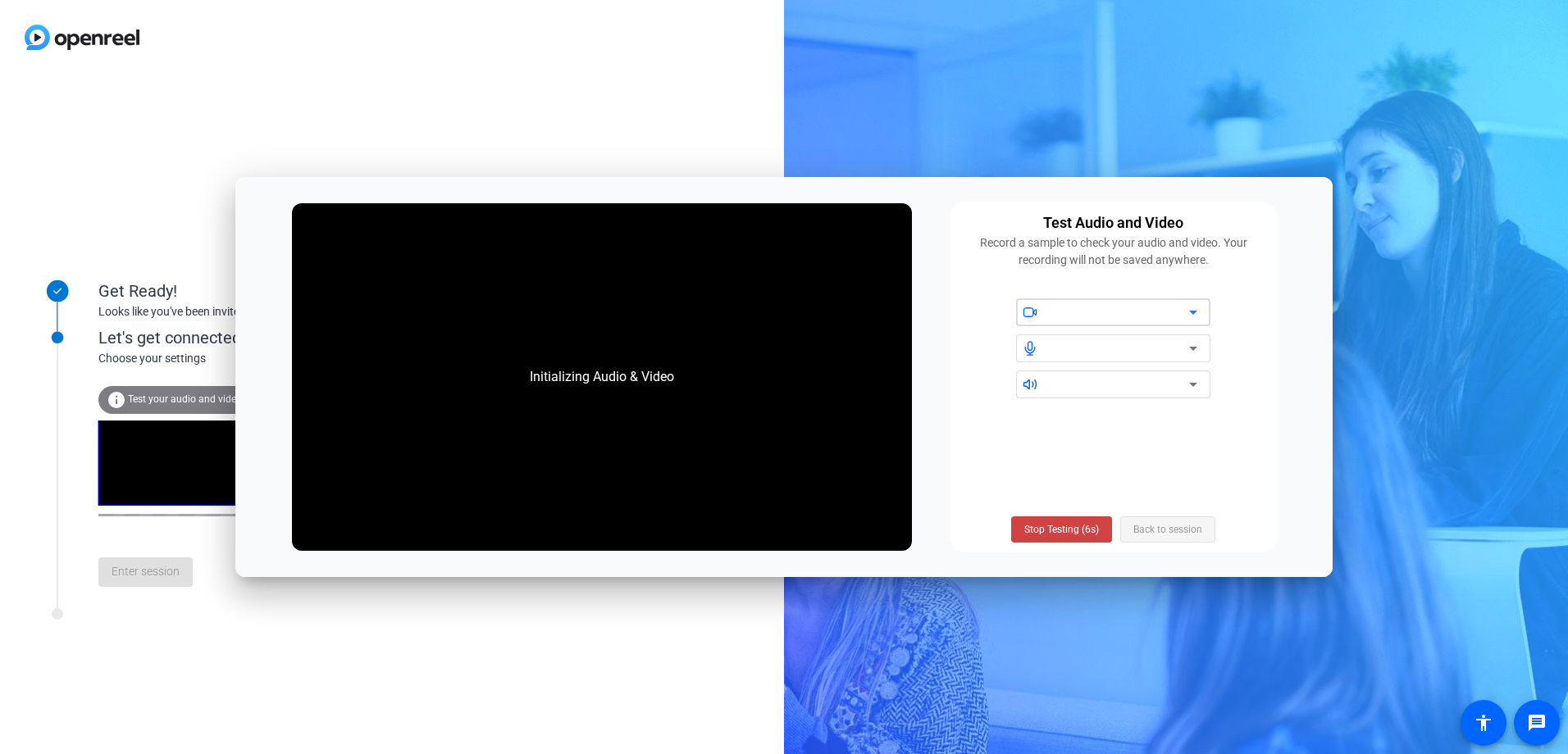 drag, startPoint x: 1065, startPoint y: 529, endPoint x: 1101, endPoint y: 531, distance: 36.05551 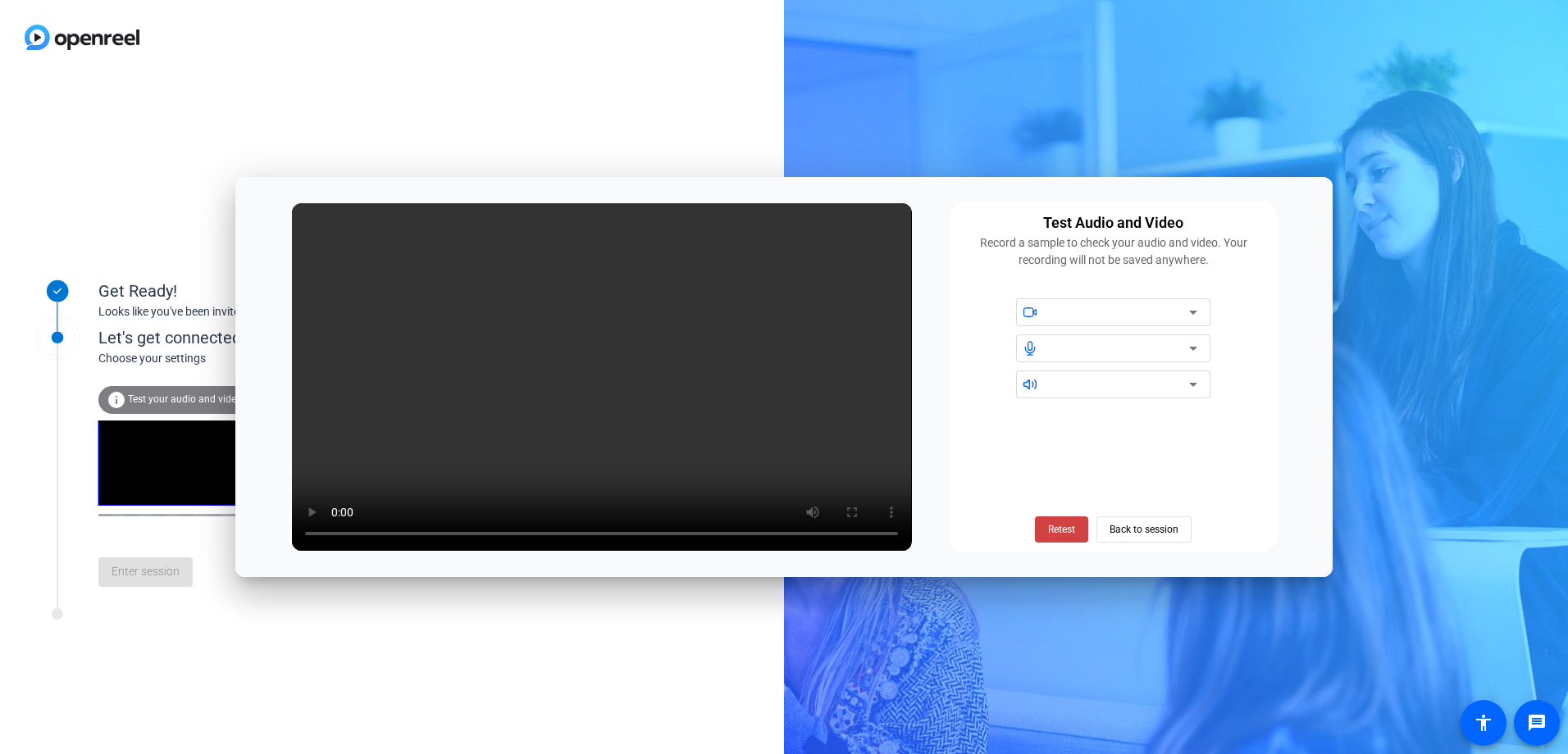 click at bounding box center [1119, 312] 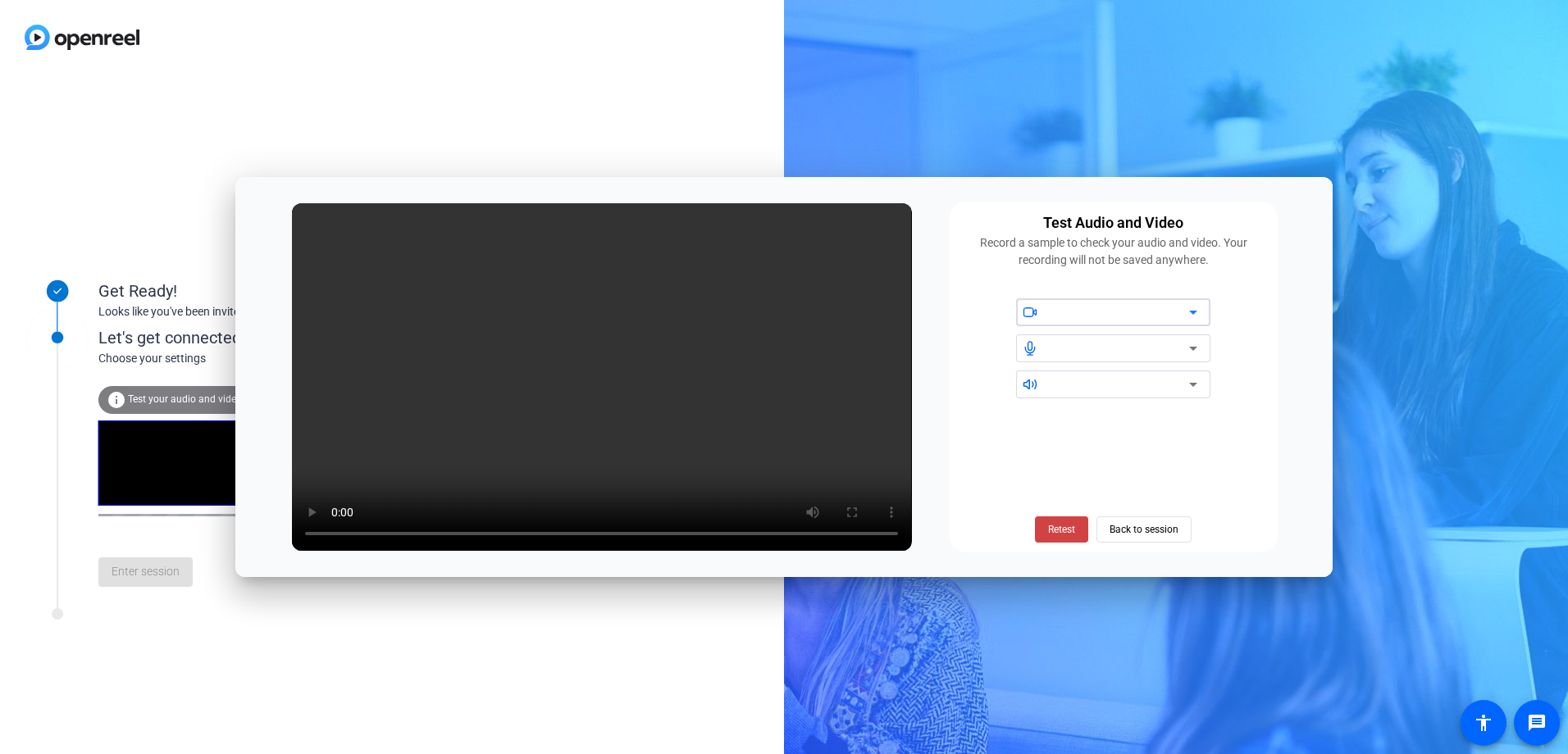 click at bounding box center (1119, 312) 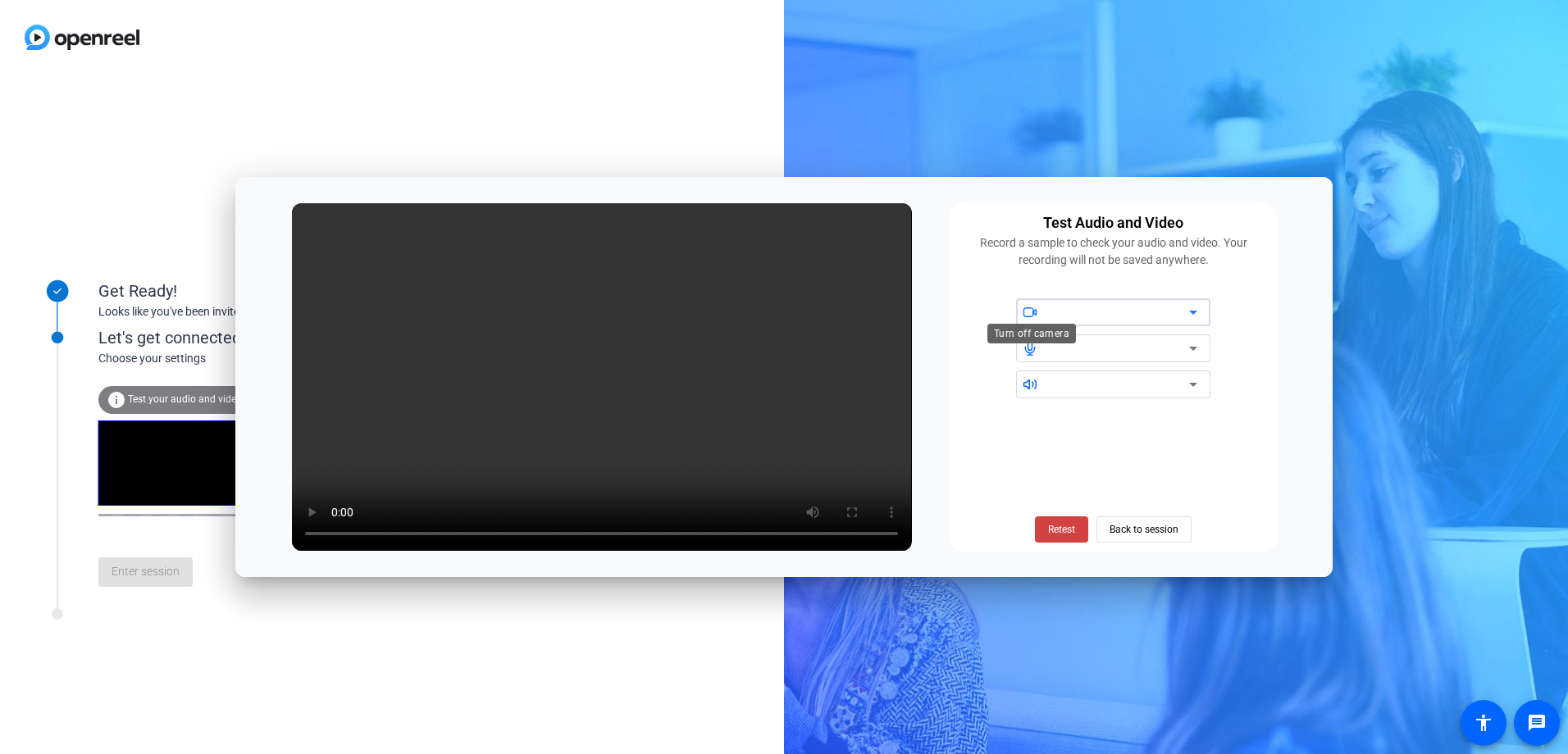 click 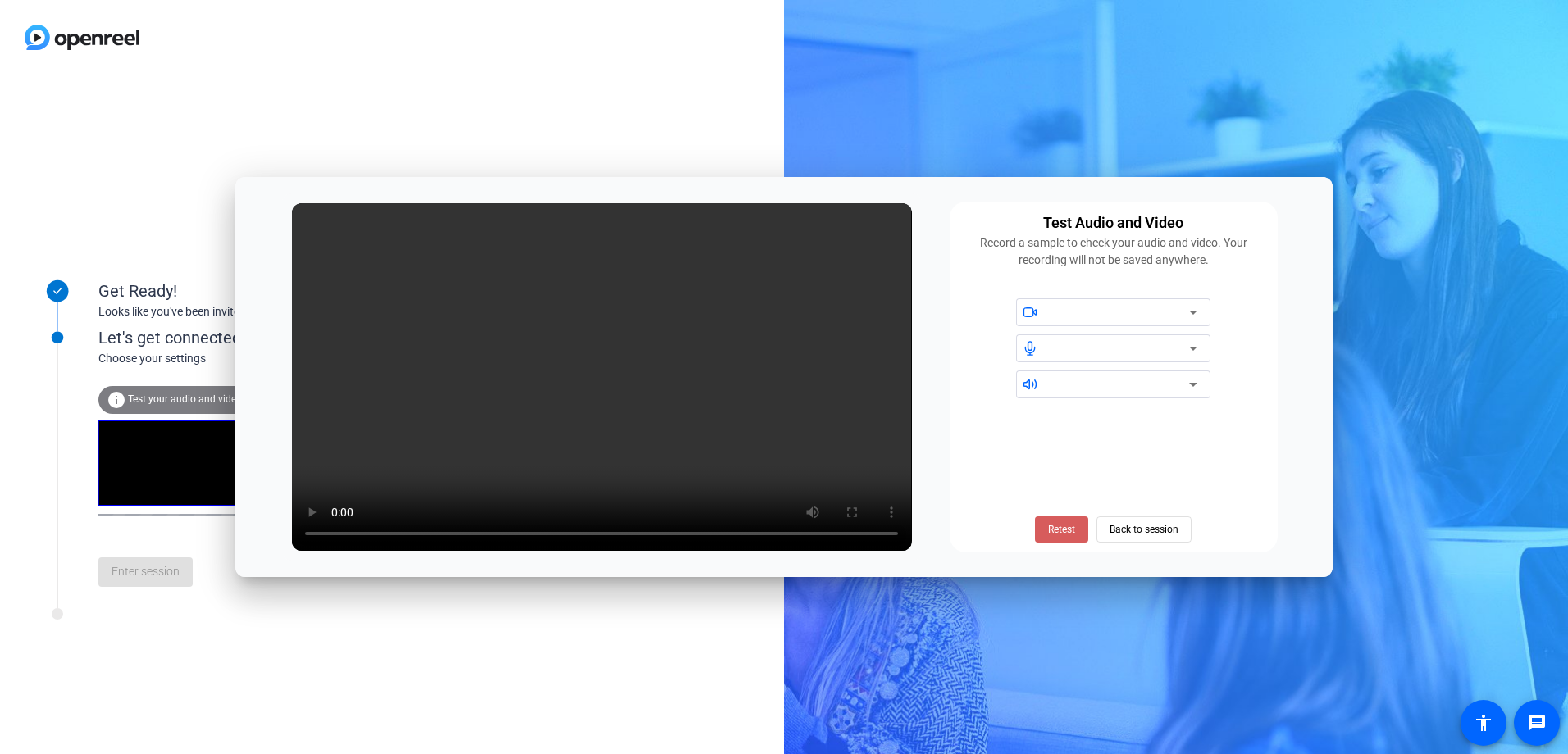 click on "Retest" at bounding box center (1061, 529) 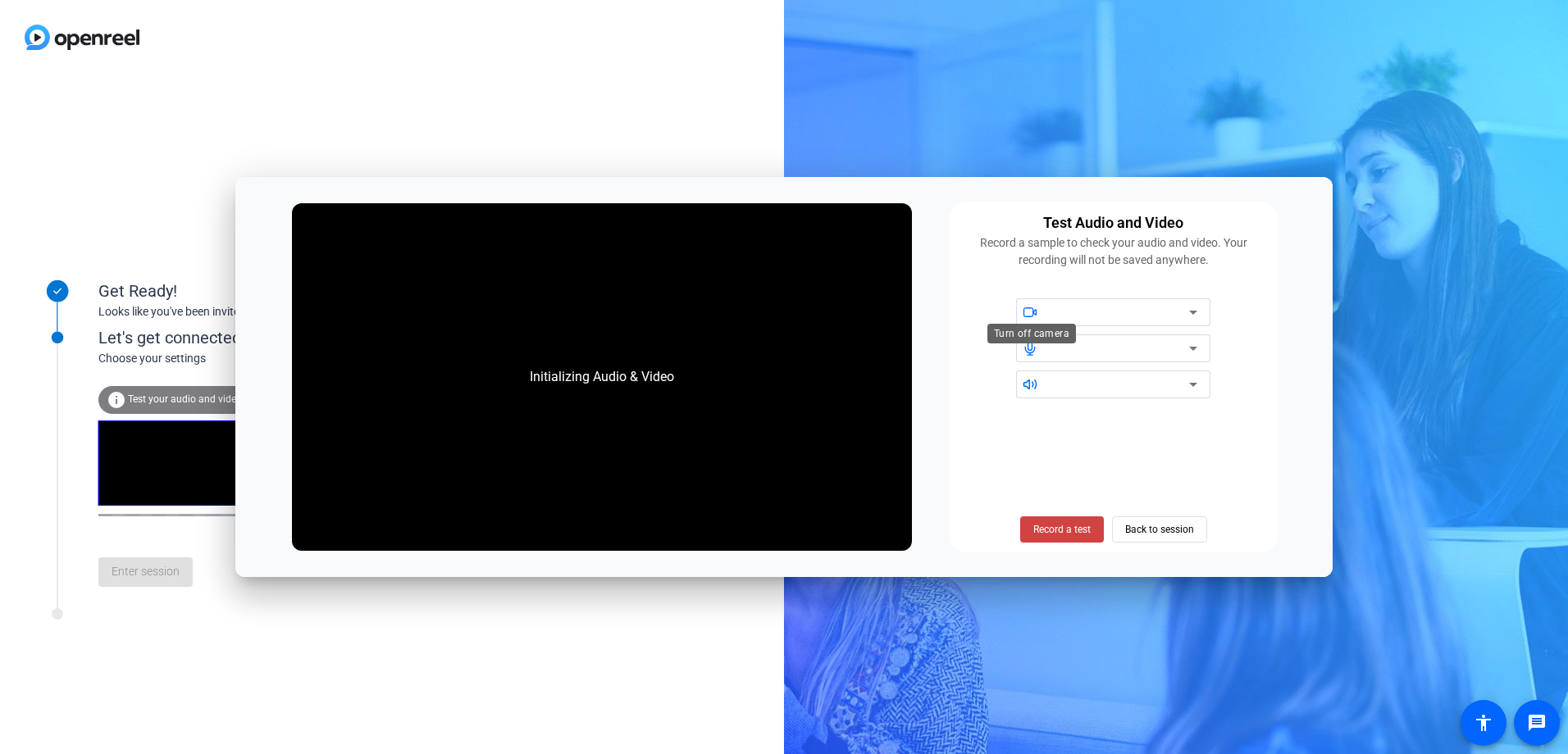 click at bounding box center (1031, 311) 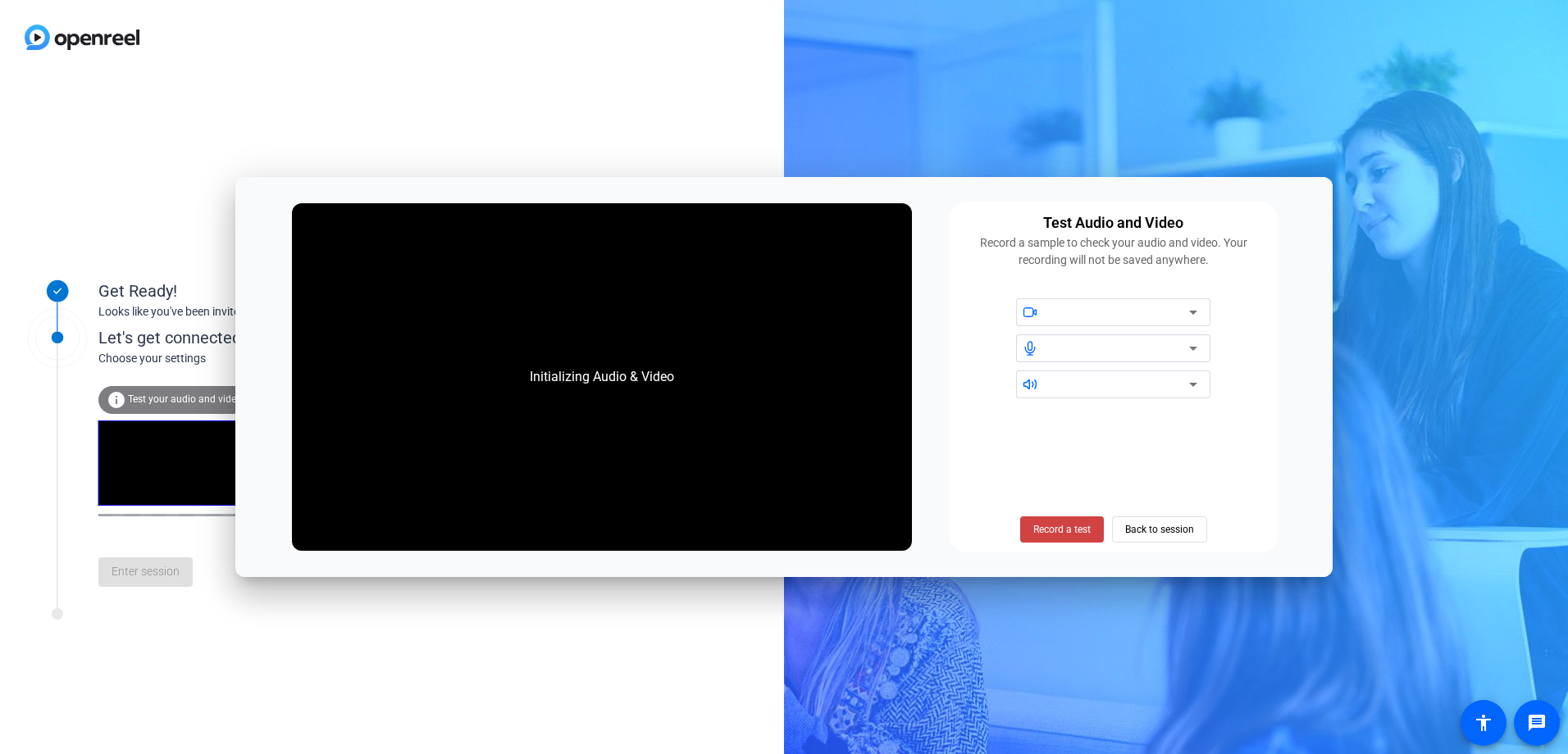 drag, startPoint x: 1206, startPoint y: 312, endPoint x: 1195, endPoint y: 316, distance: 11.7047 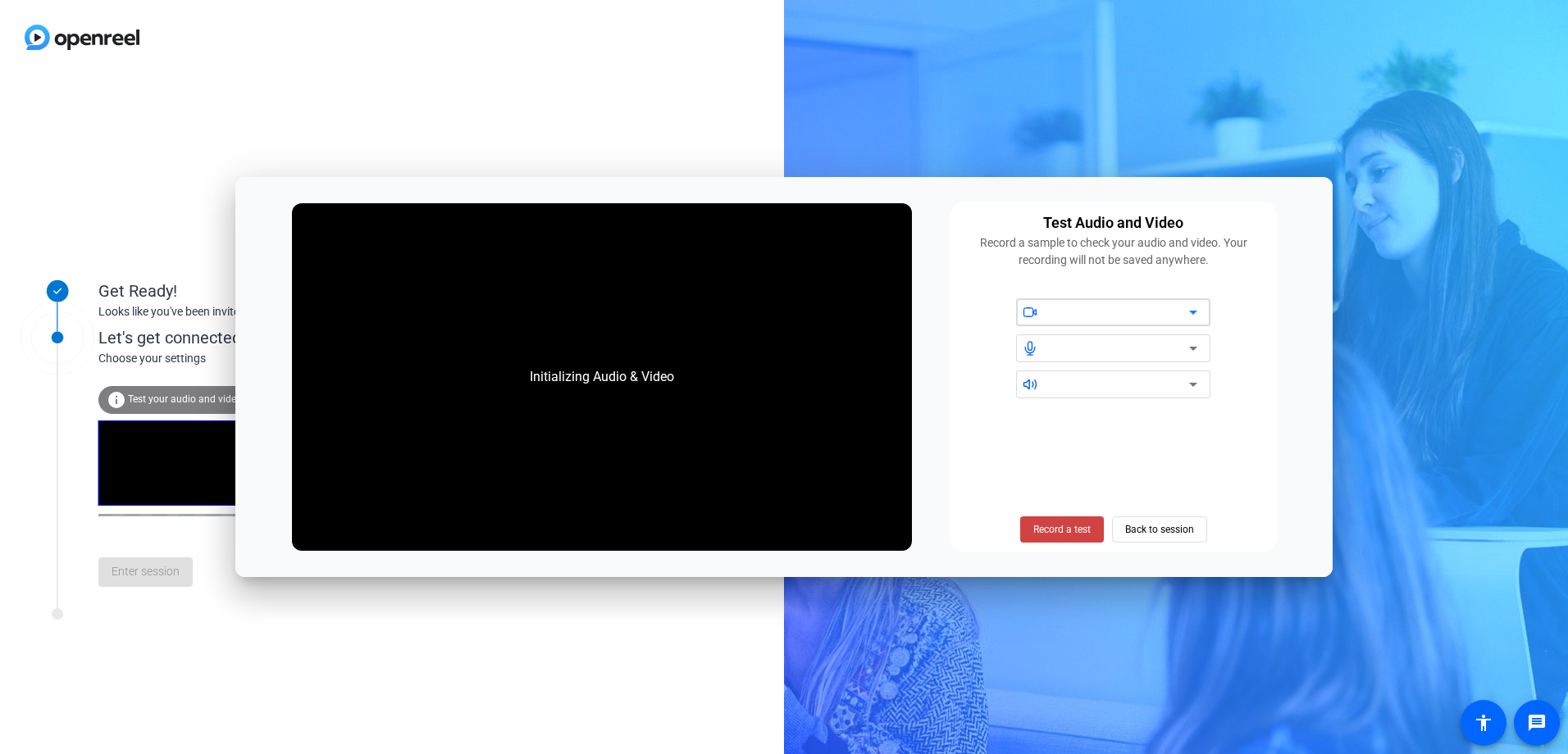 click 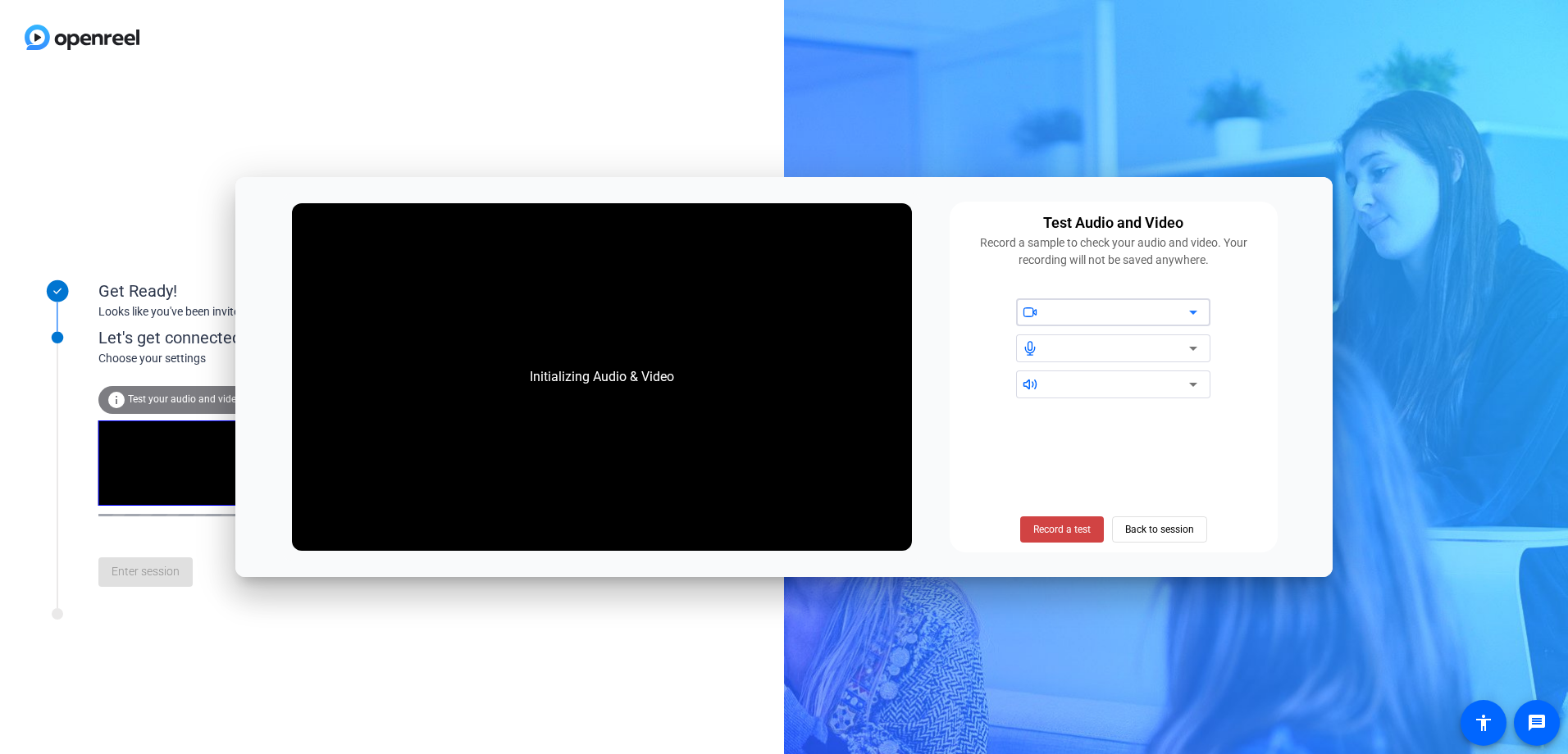 click at bounding box center [1119, 348] 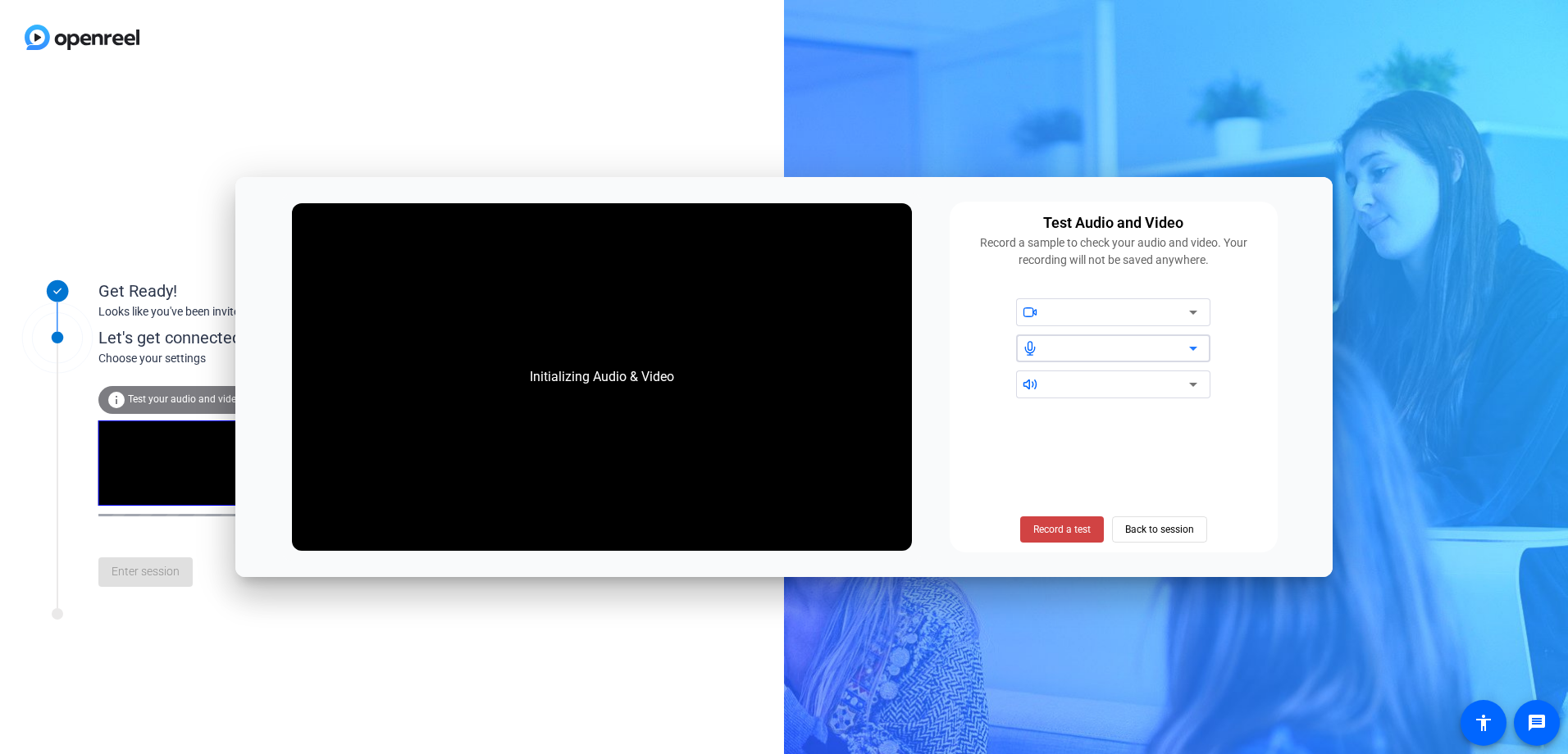 click 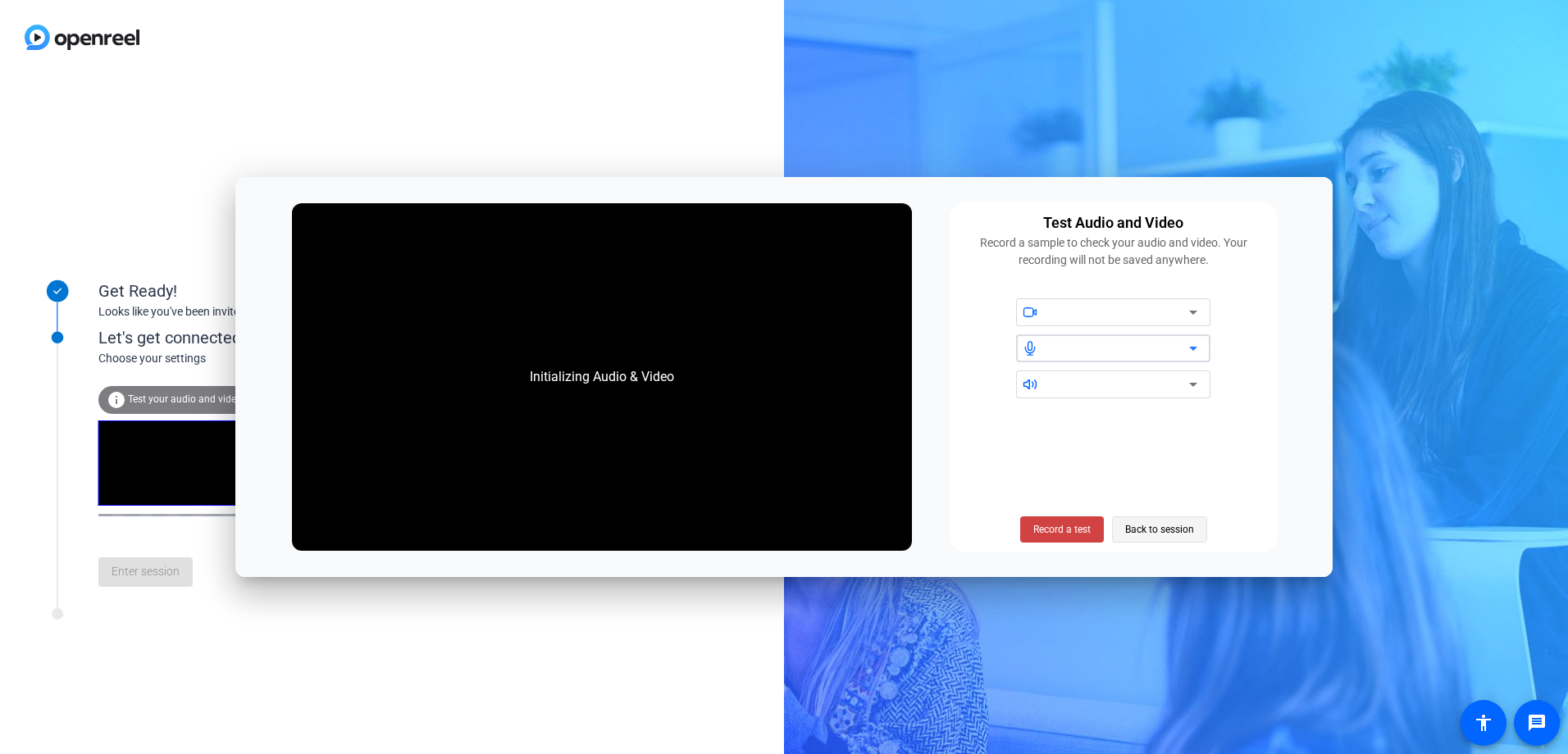 click on "Back to session" at bounding box center (1160, 529) 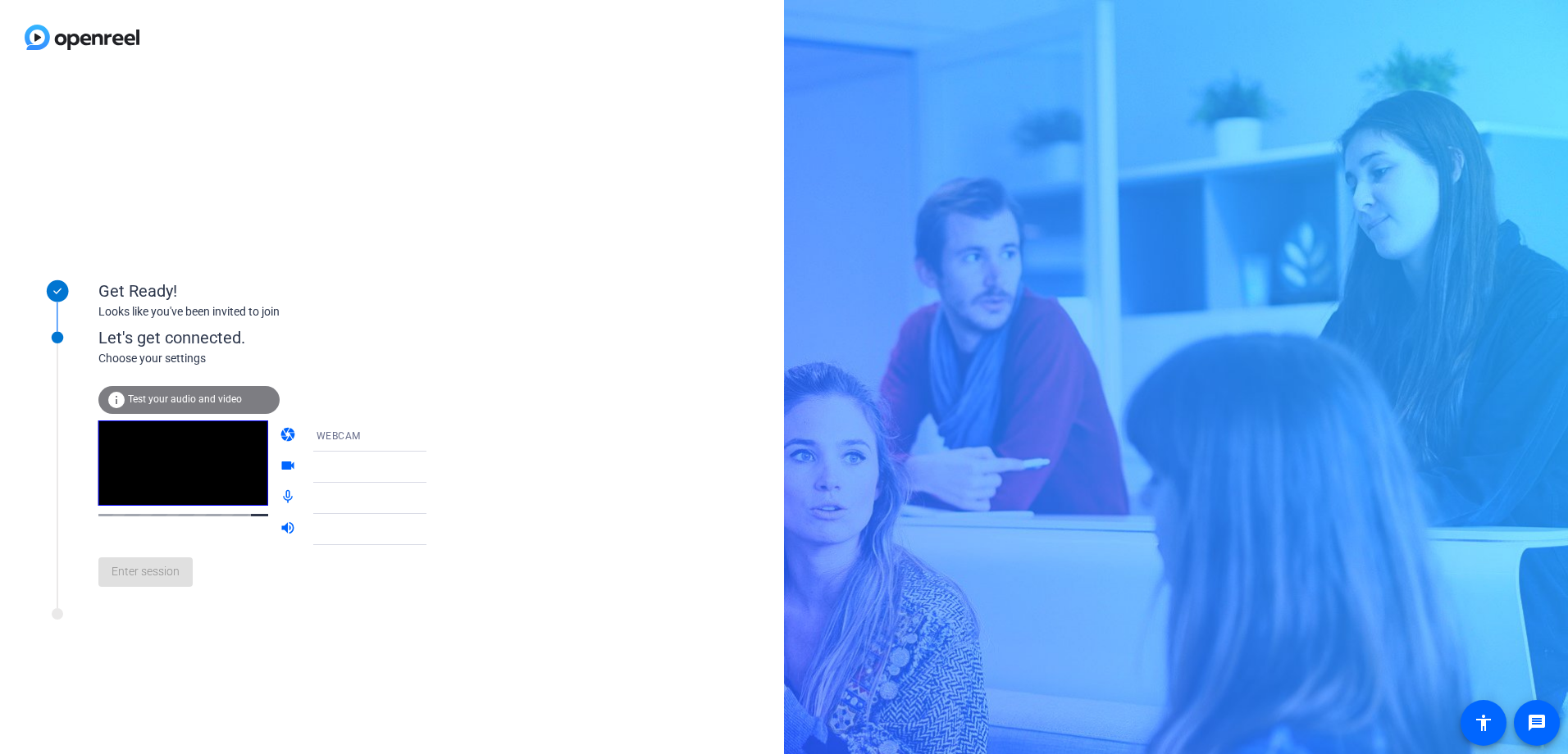 click at bounding box center (378, 467) 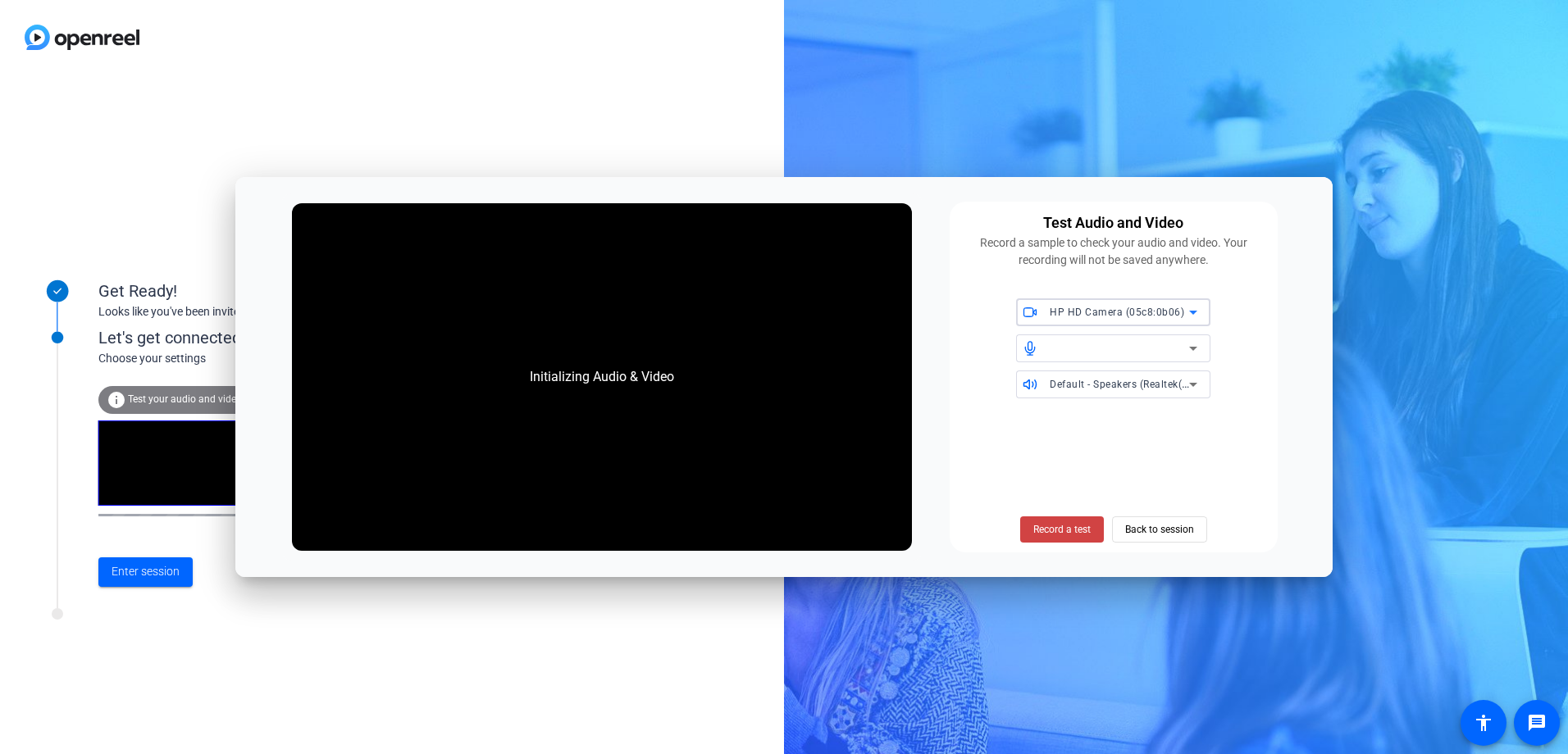 click 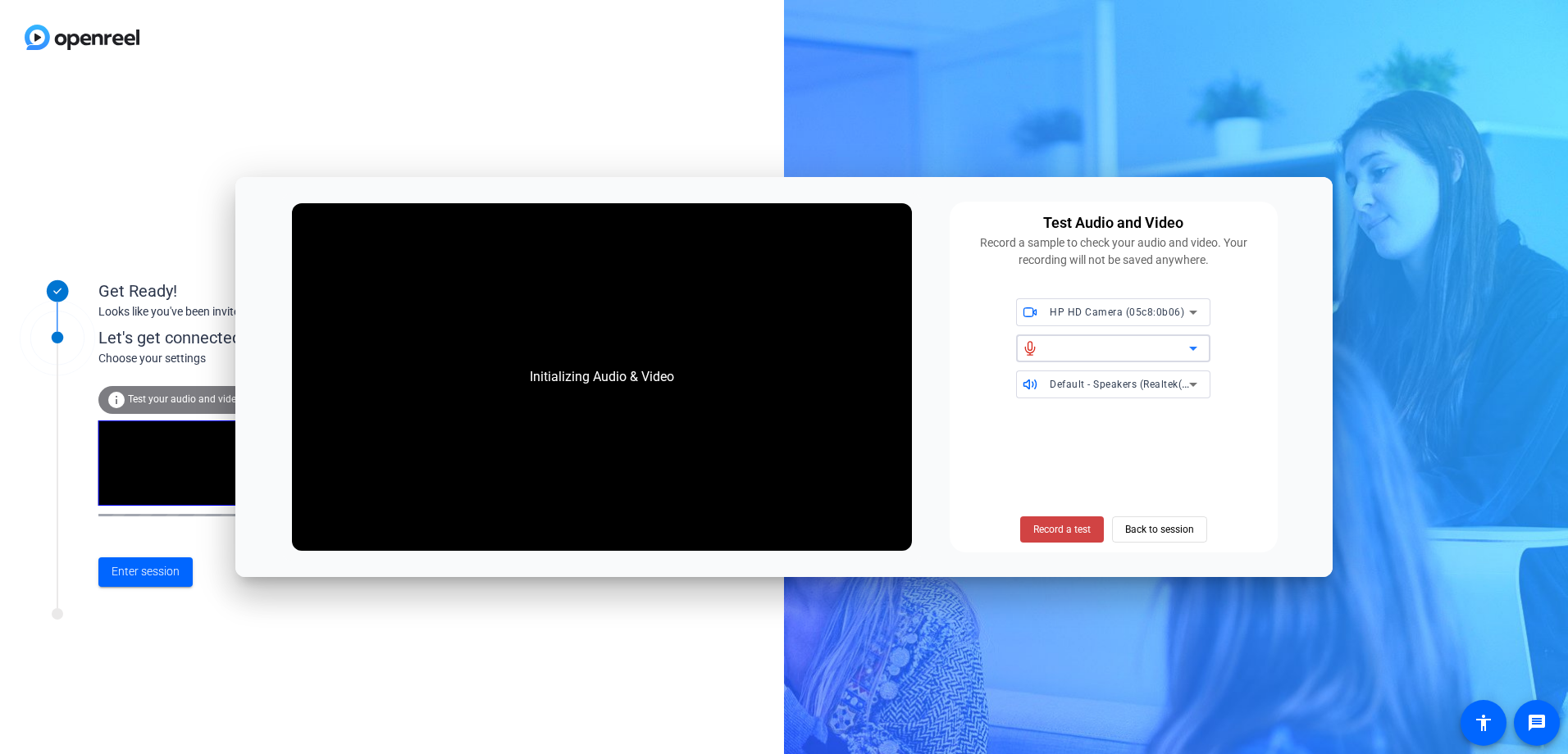 click 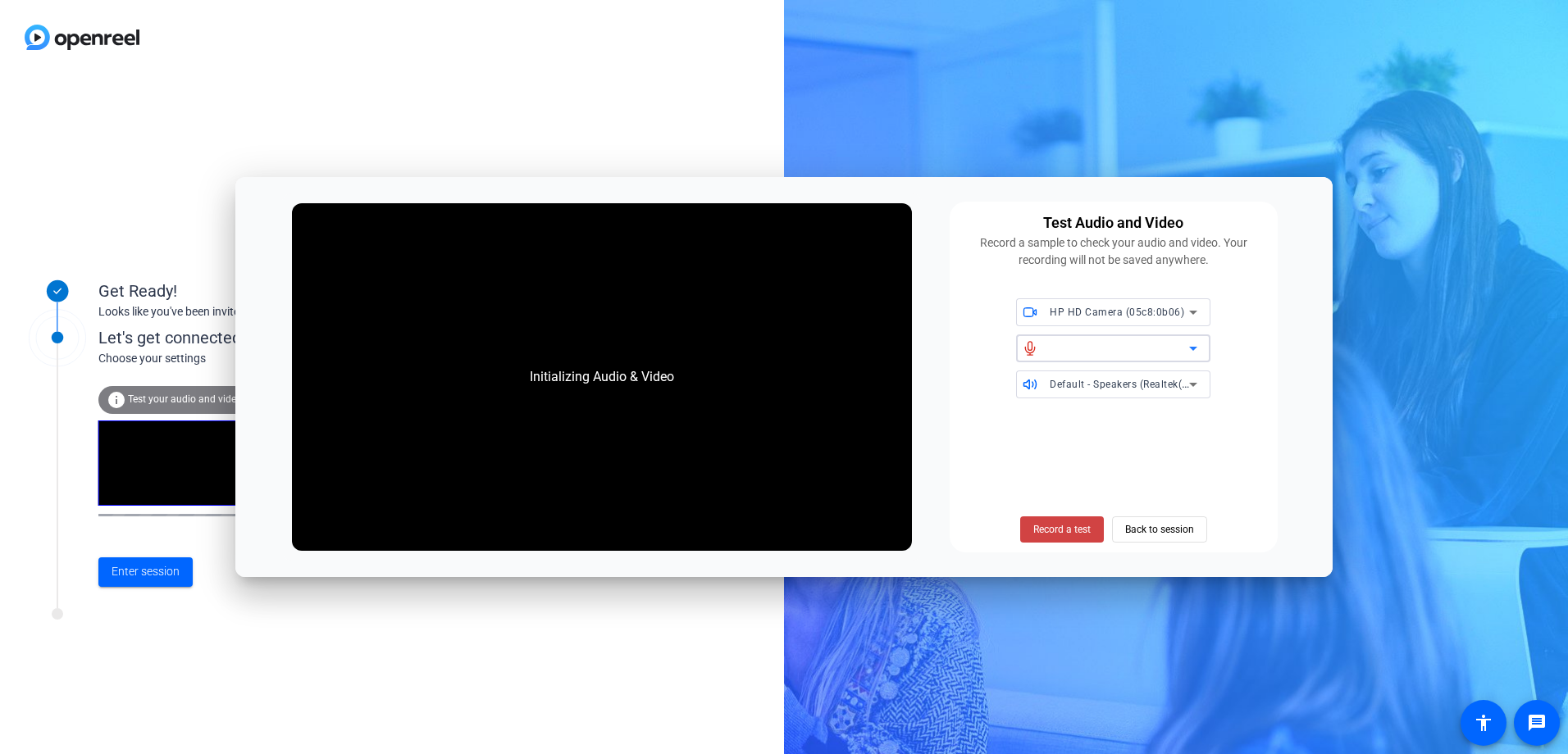 click at bounding box center [1119, 348] 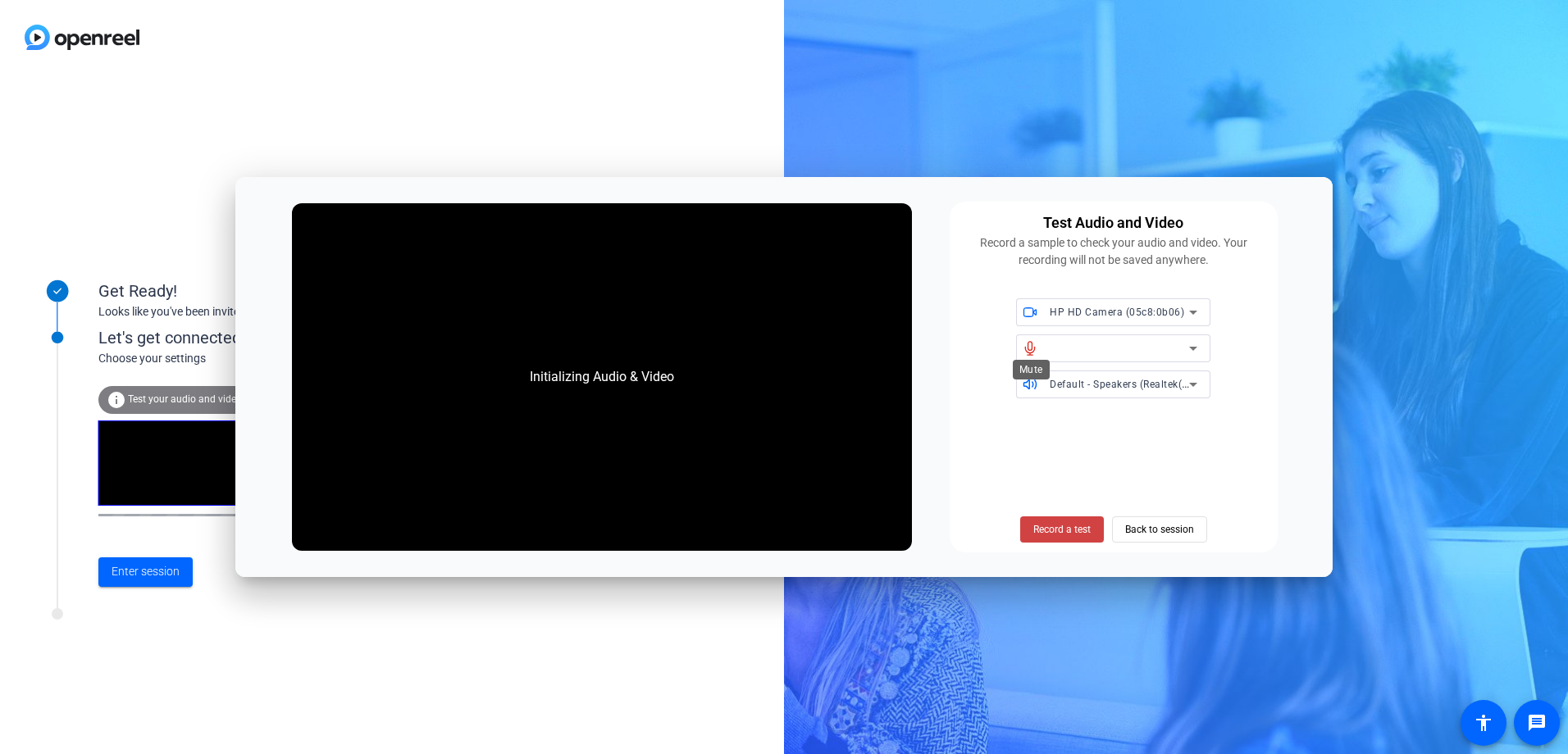 click 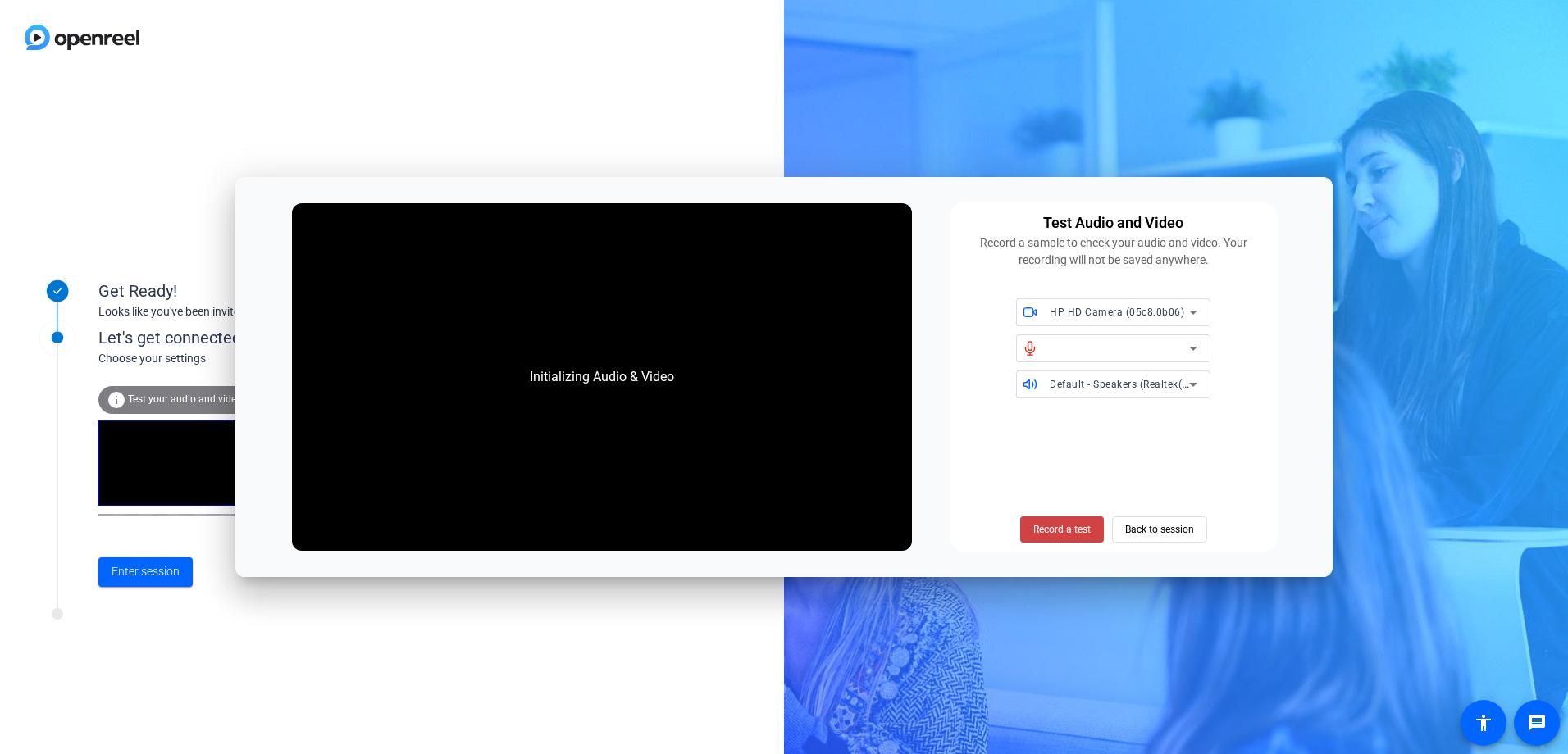 click 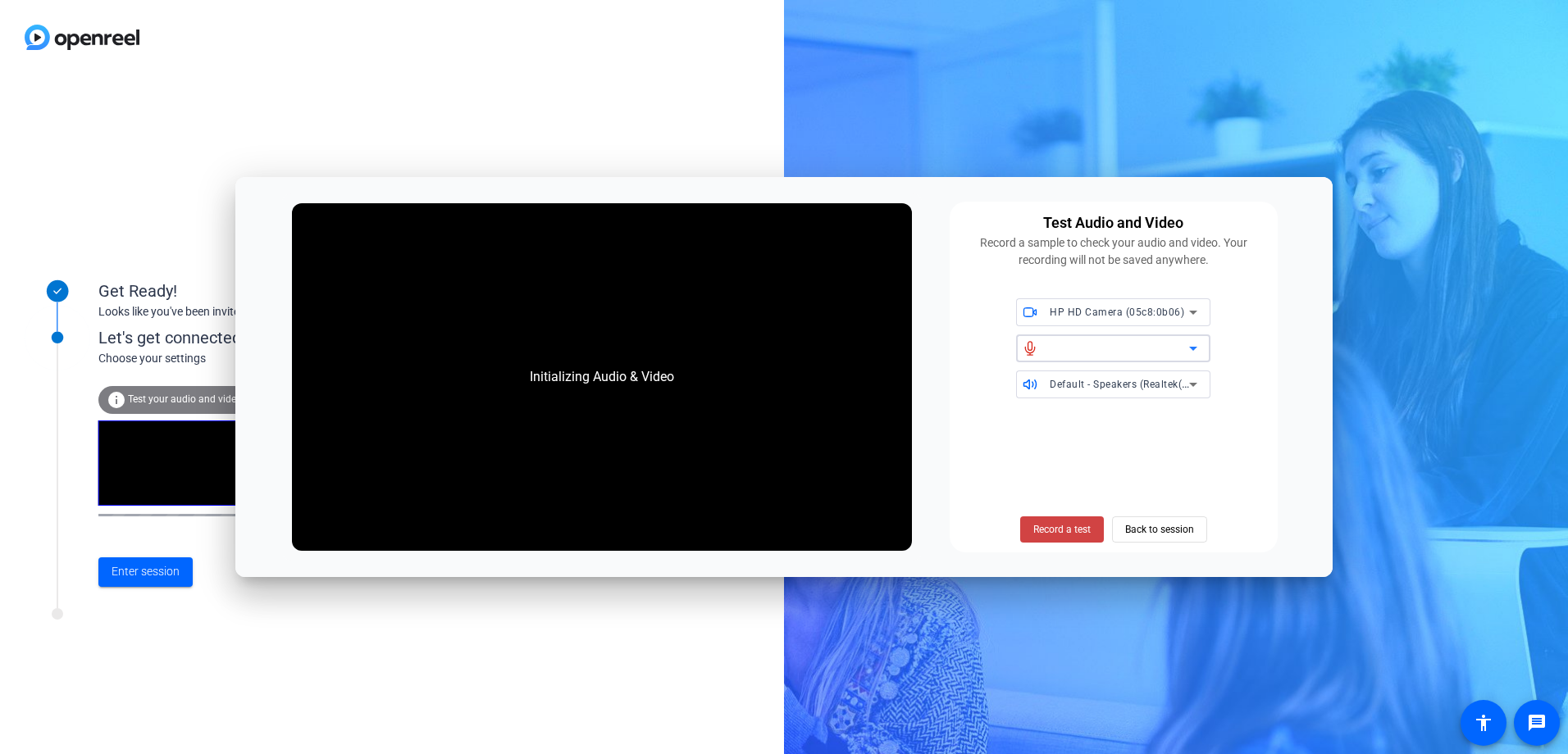 click 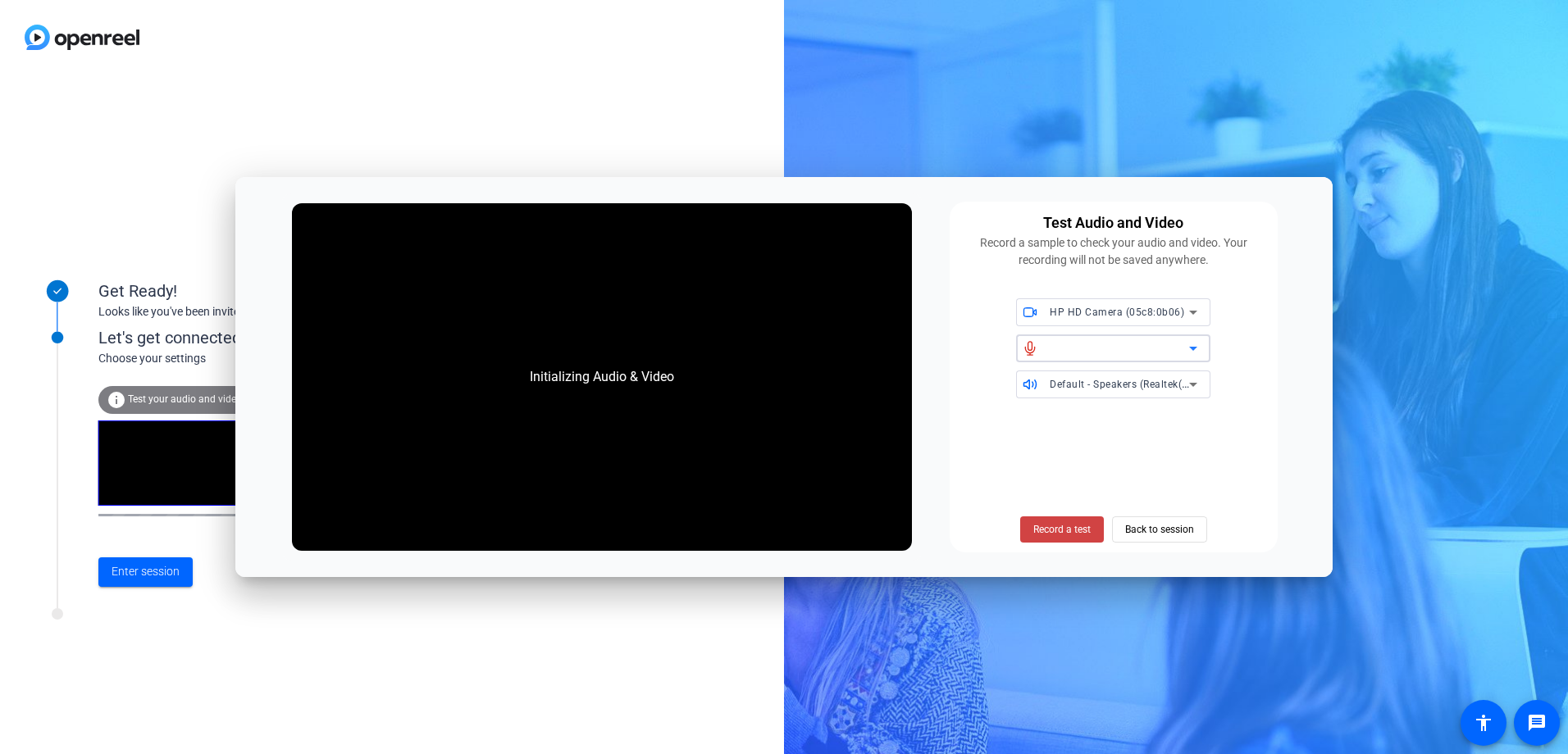 click 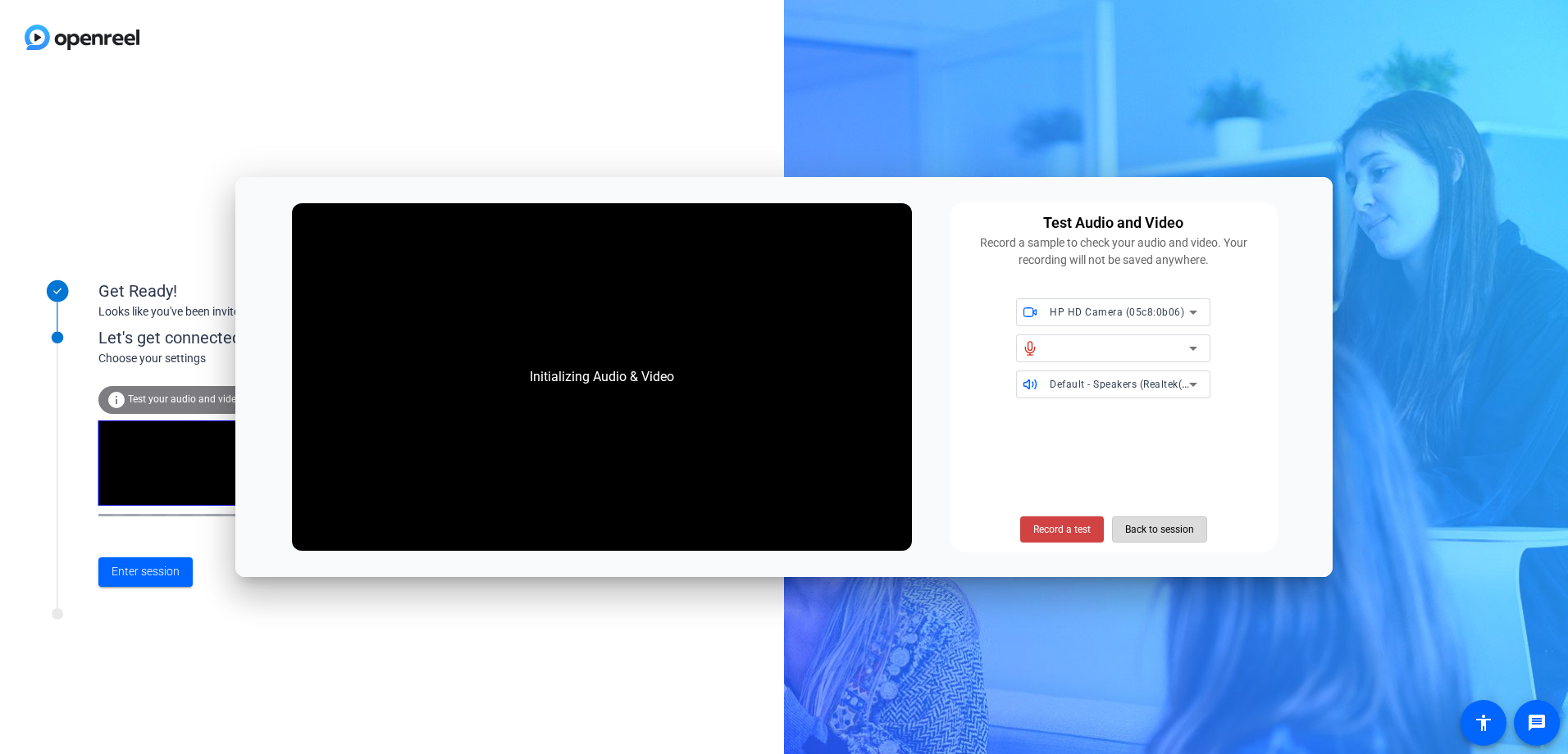 click on "Back to session" at bounding box center (1160, 529) 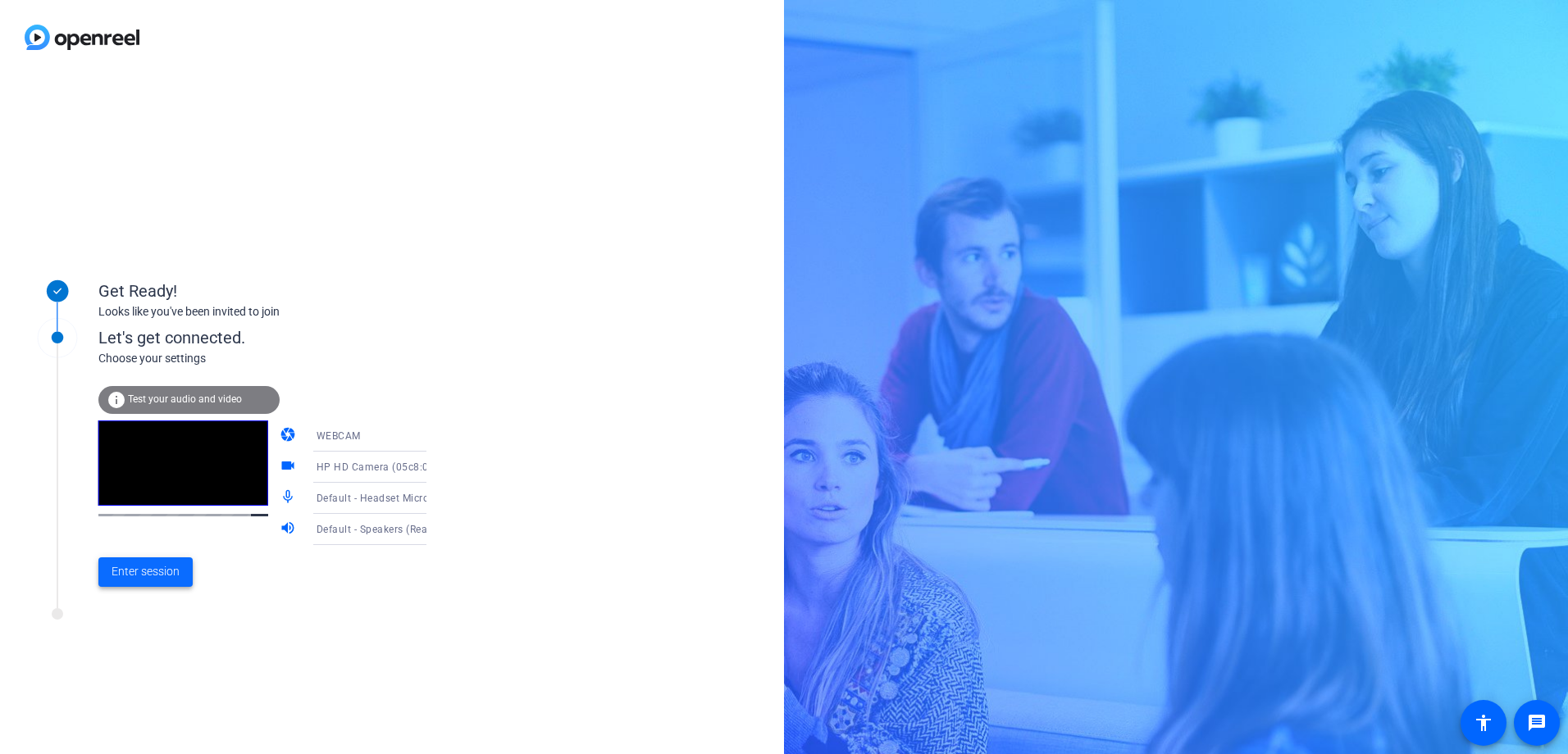 click on "Enter session" 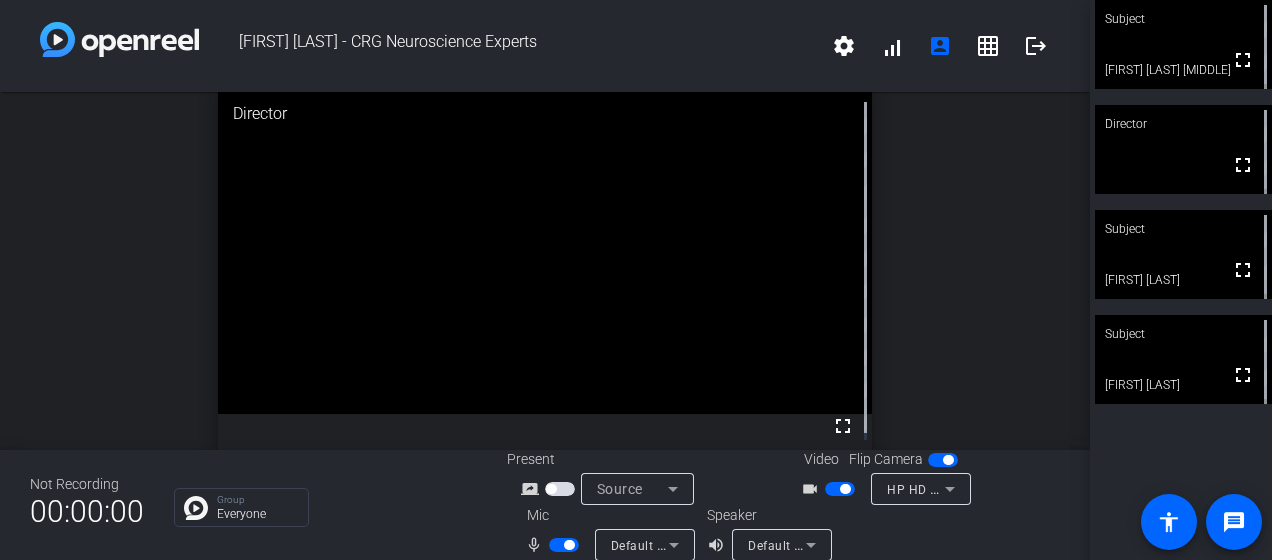 click at bounding box center [569, 545] 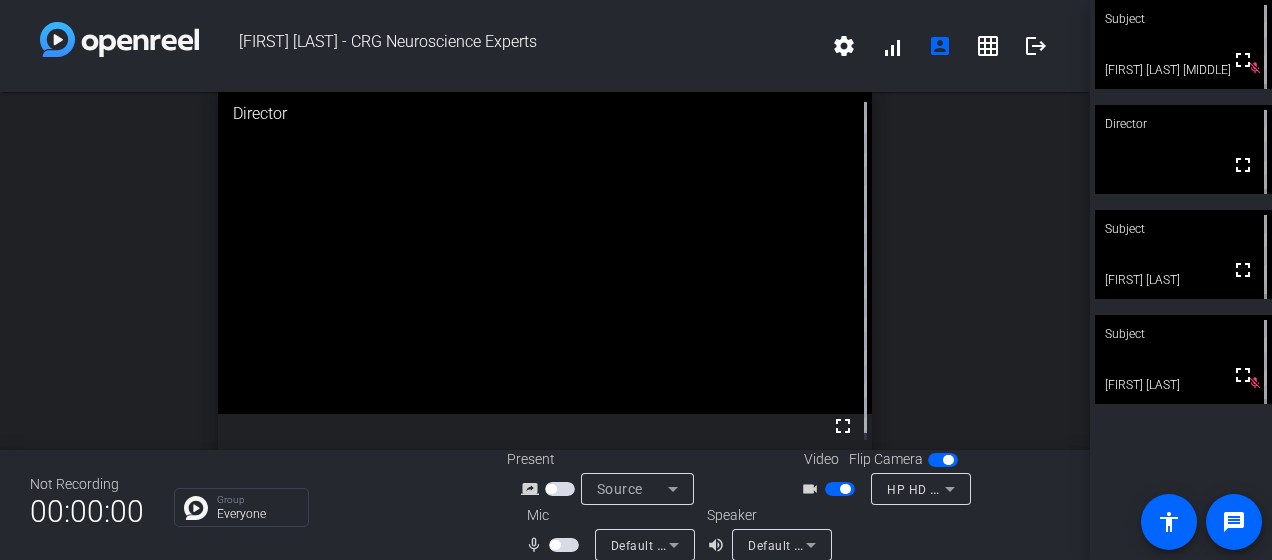 click at bounding box center [564, 545] 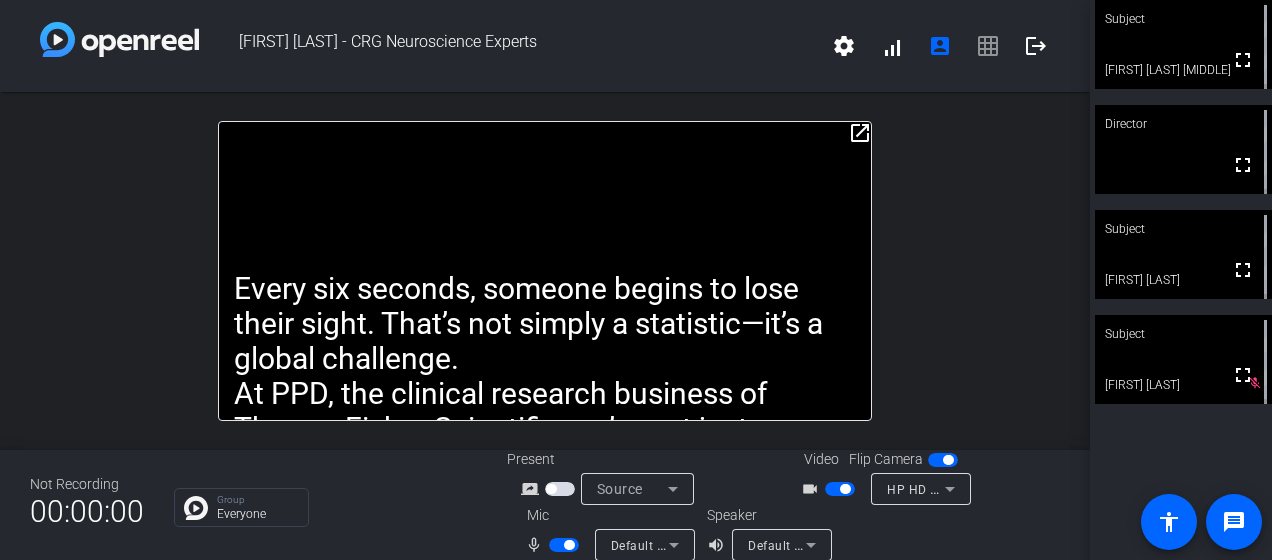 click at bounding box center [569, 545] 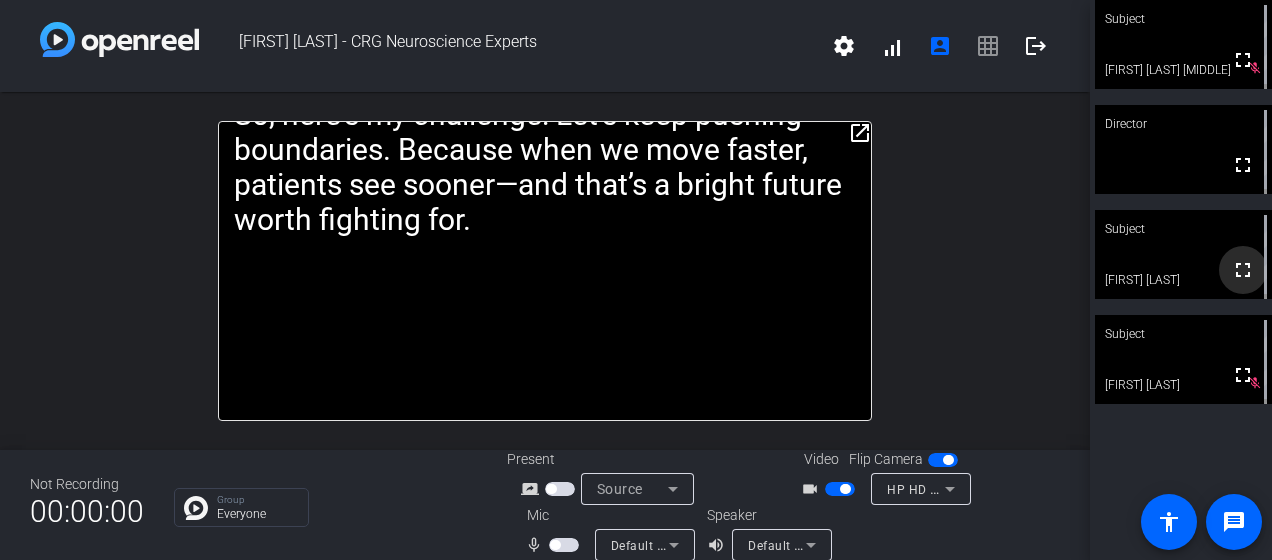click on "fullscreen" 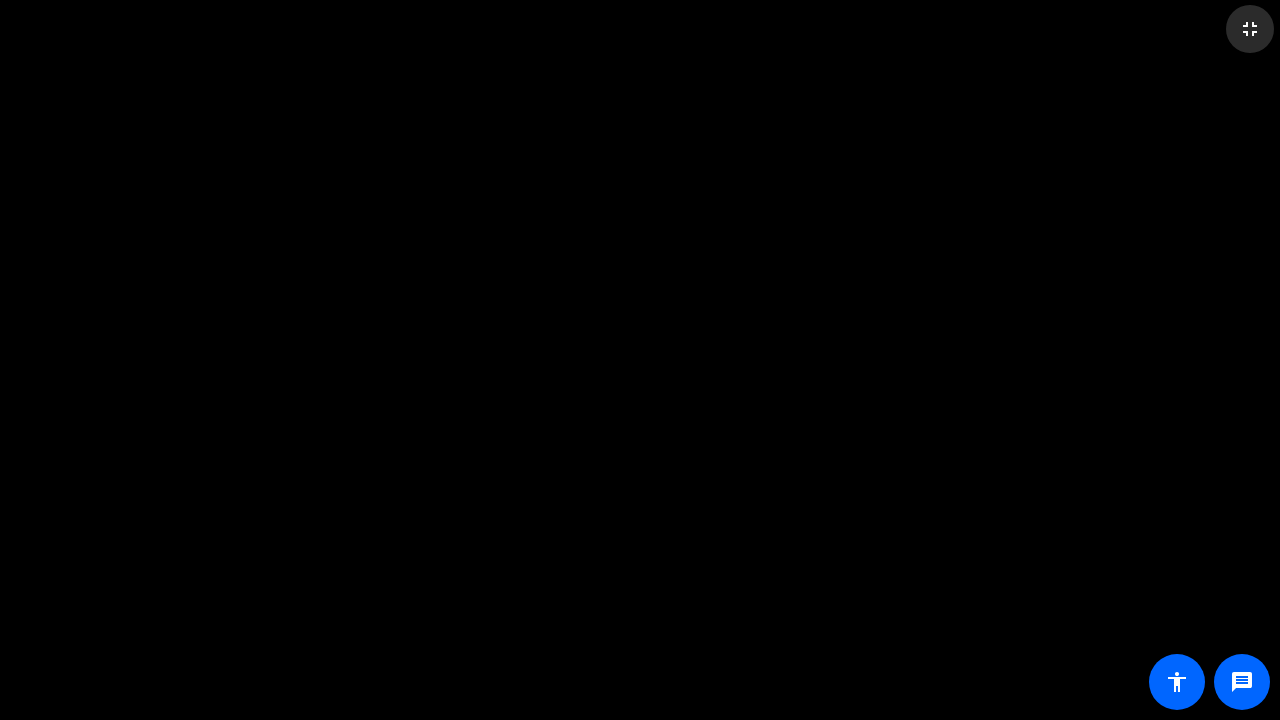 click on "fullscreen_exit" 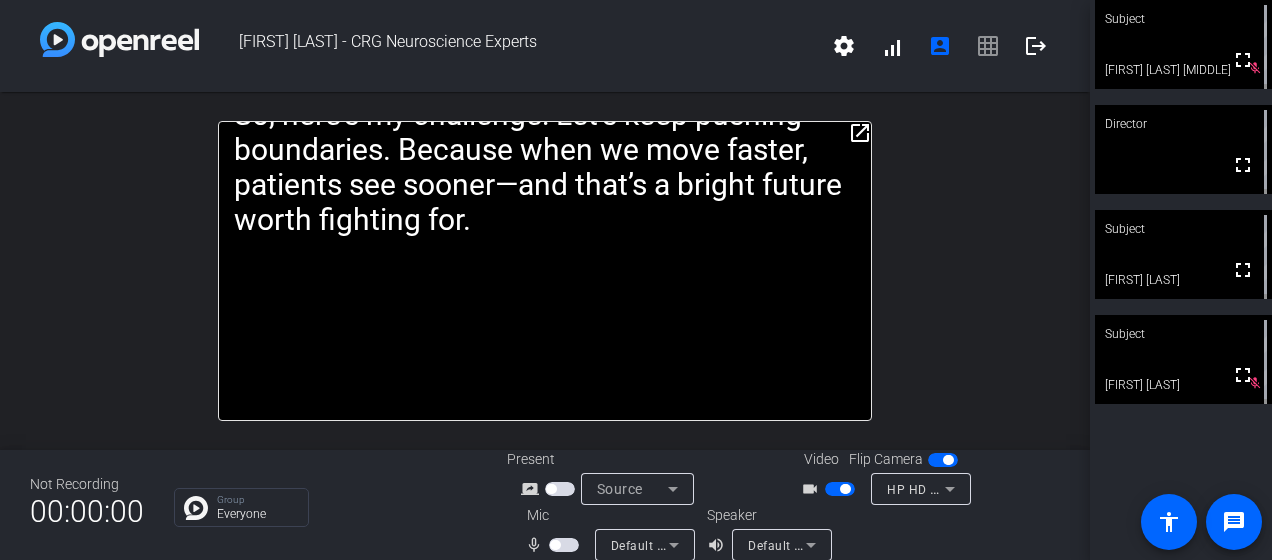 click at bounding box center [555, 545] 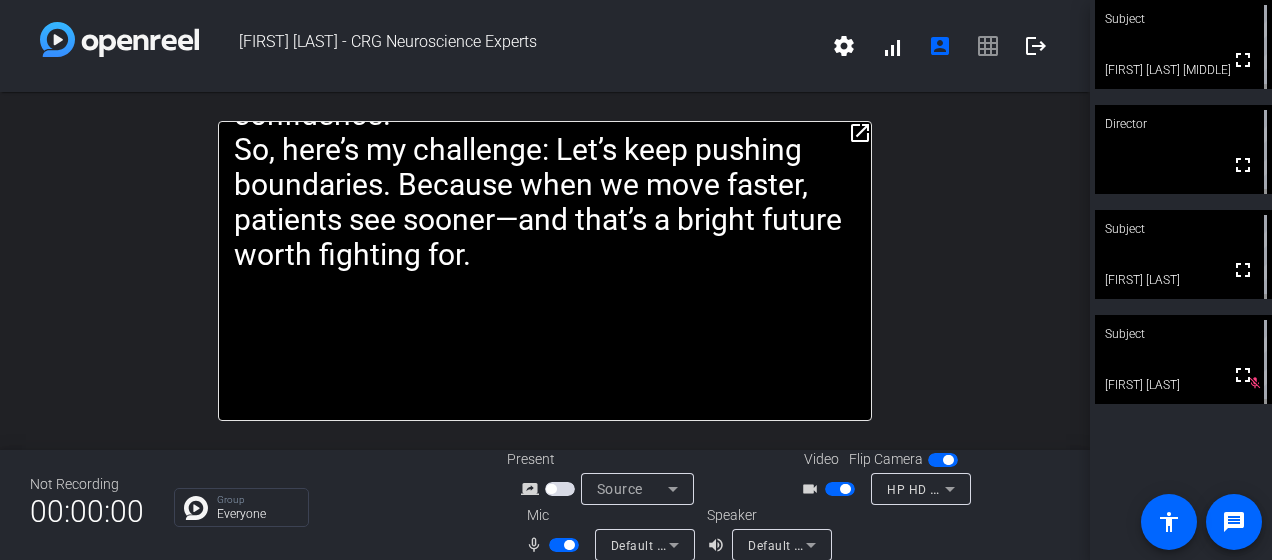 click at bounding box center [569, 545] 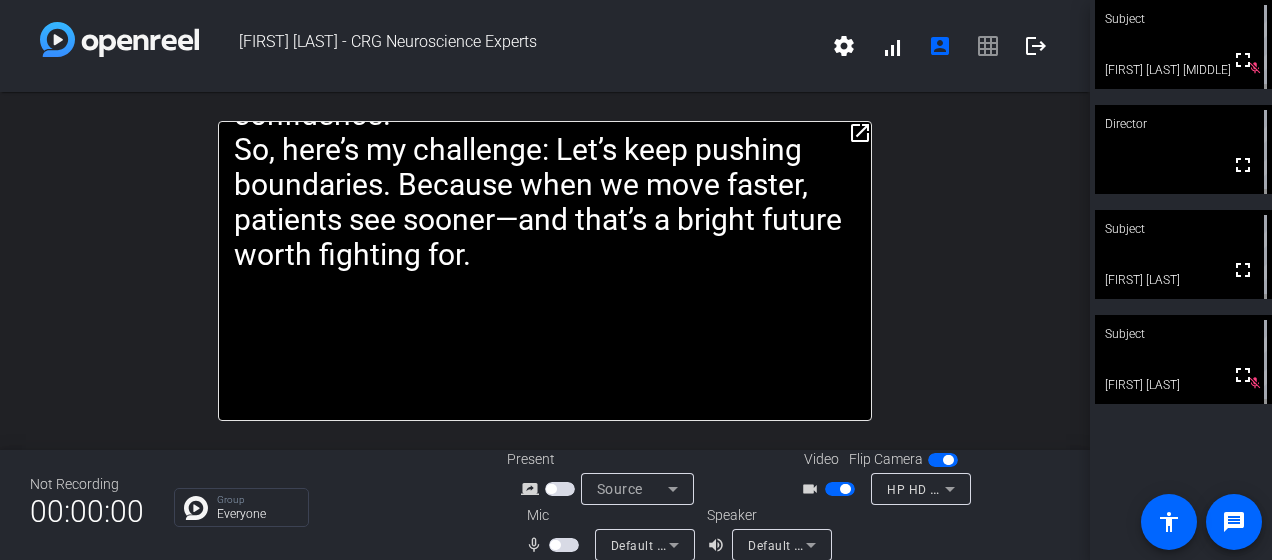 click at bounding box center (564, 545) 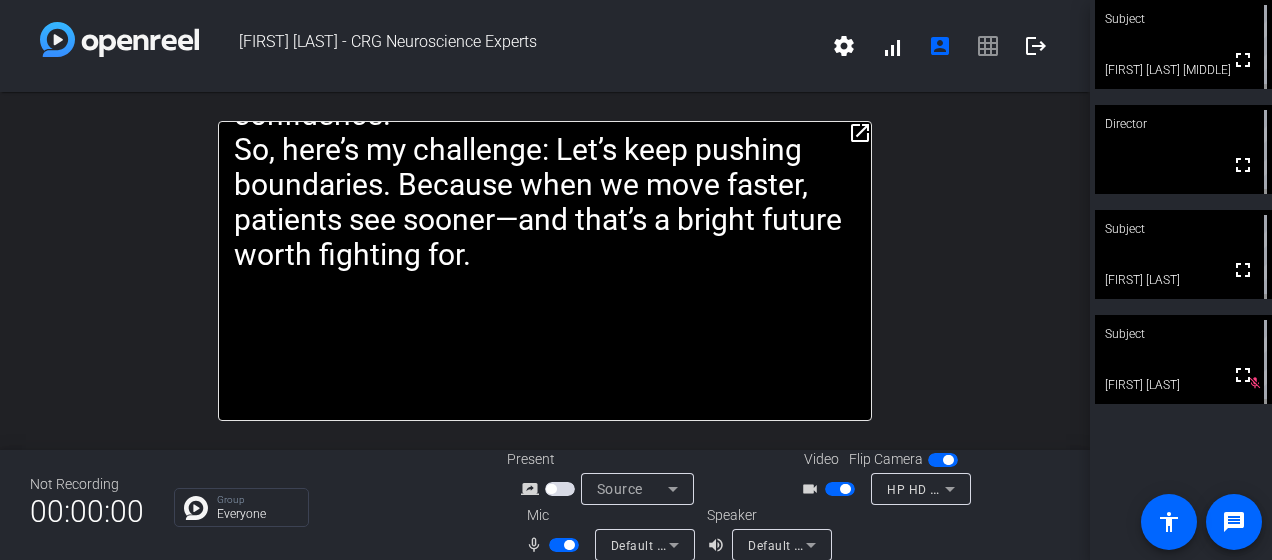 click at bounding box center [569, 545] 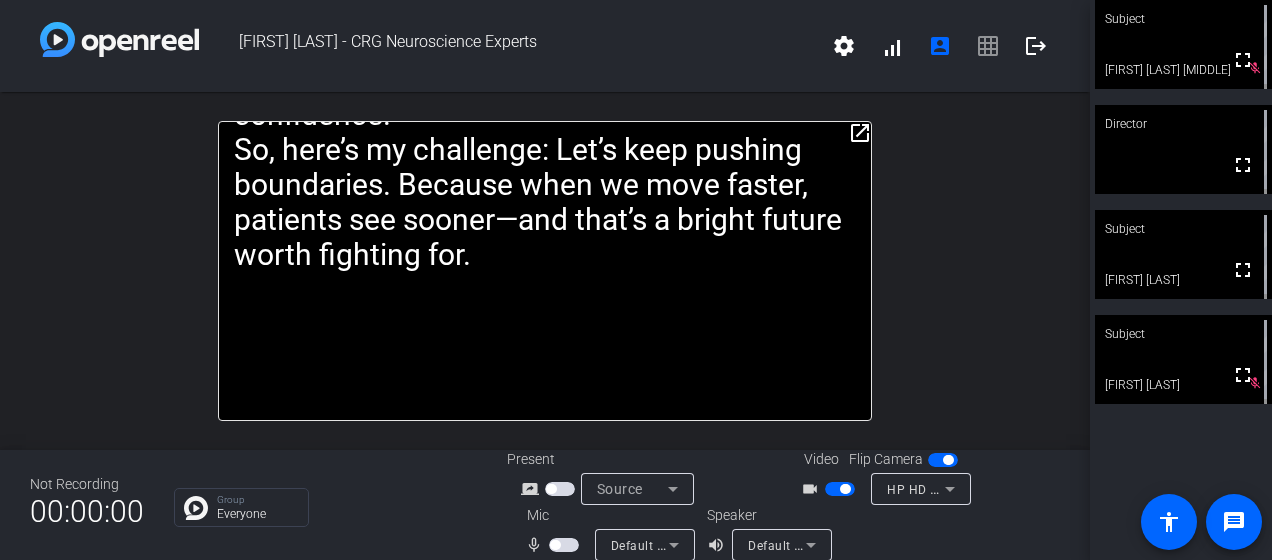 drag, startPoint x: 556, startPoint y: 541, endPoint x: 633, endPoint y: 559, distance: 79.07591 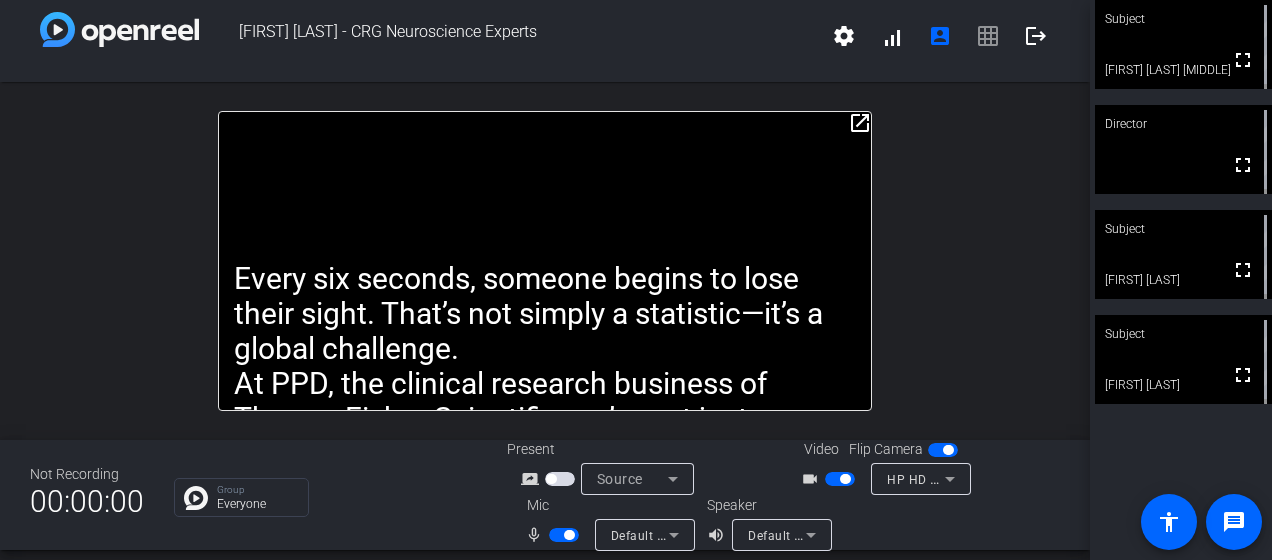 scroll, scrollTop: 0, scrollLeft: 0, axis: both 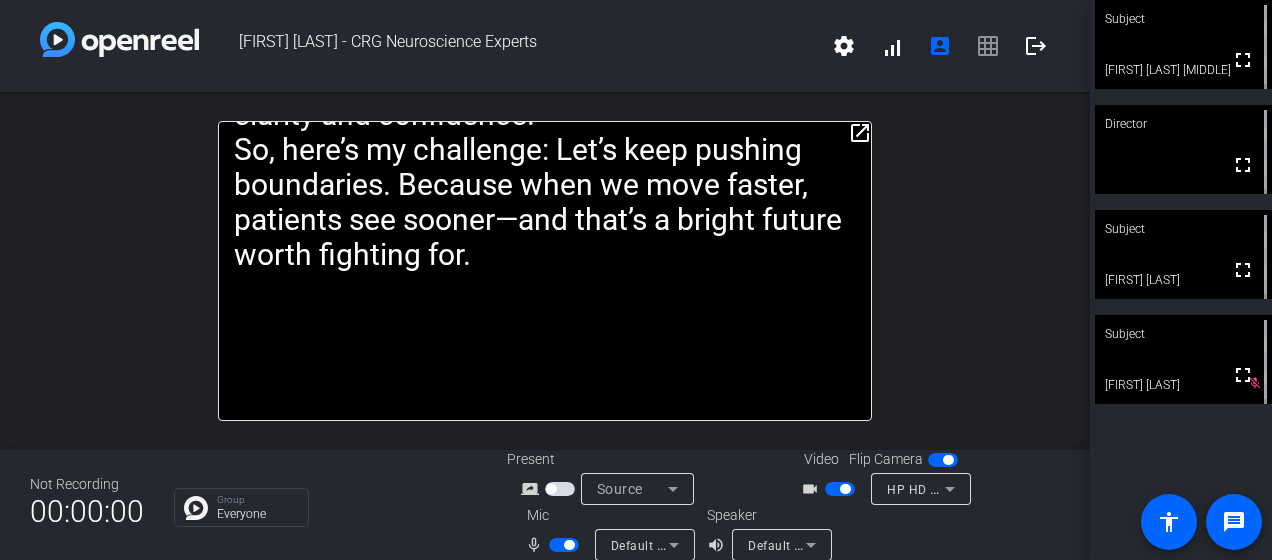 click at bounding box center [569, 545] 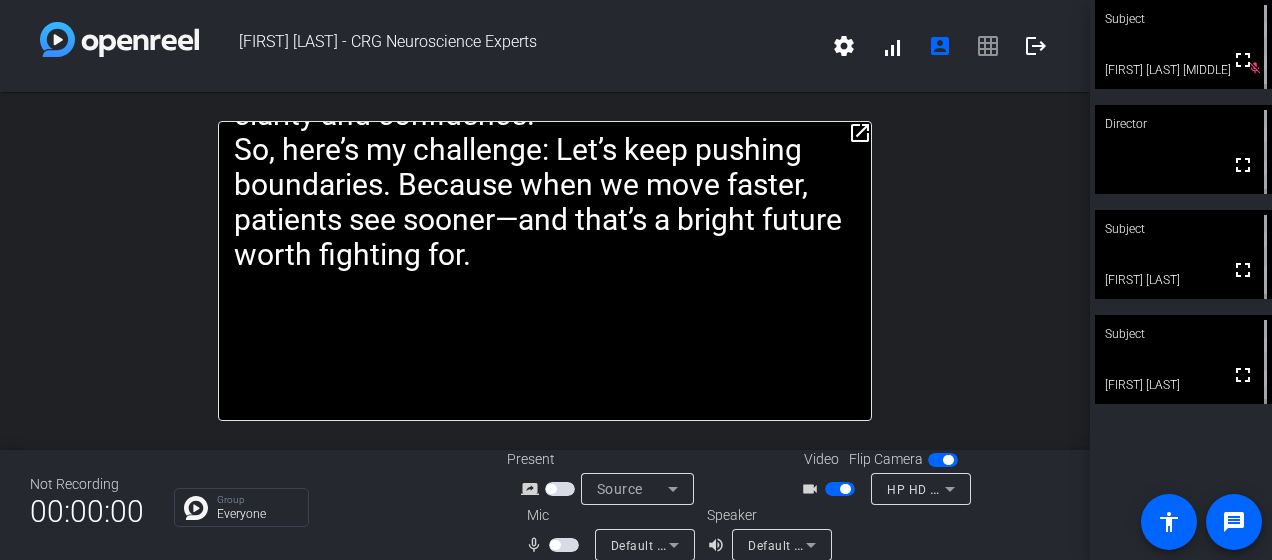 click at bounding box center [566, 544] 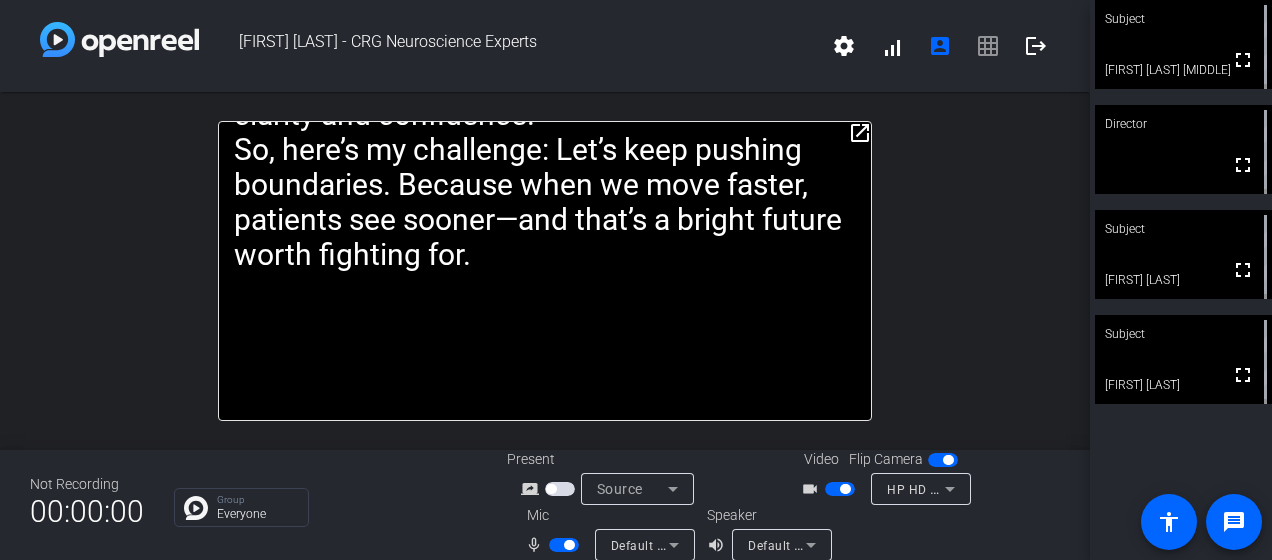 click at bounding box center (564, 545) 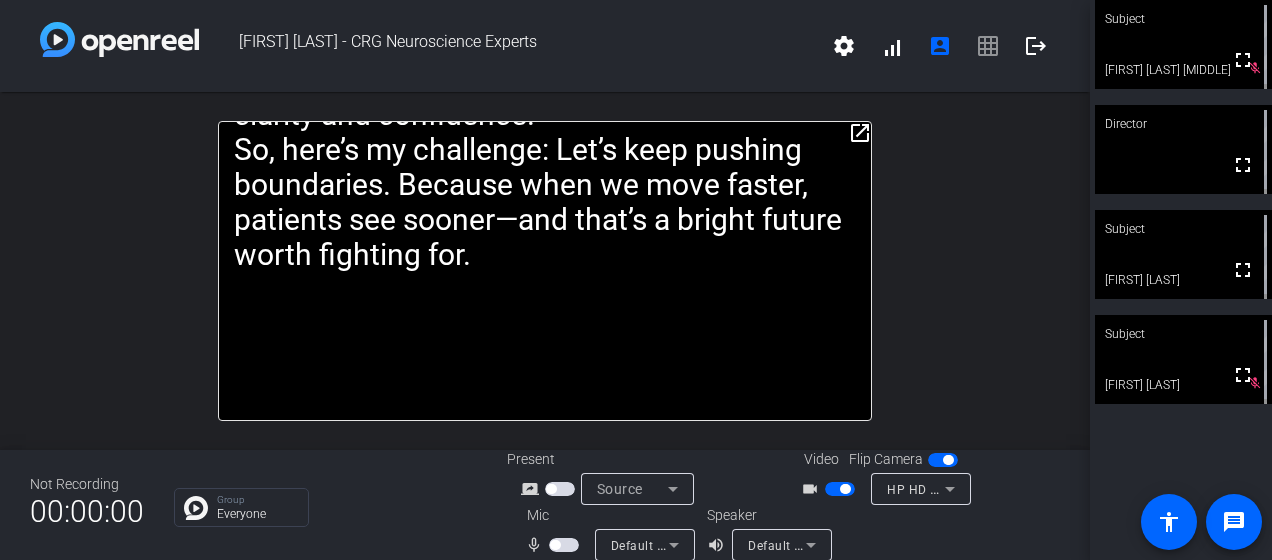 click at bounding box center (564, 545) 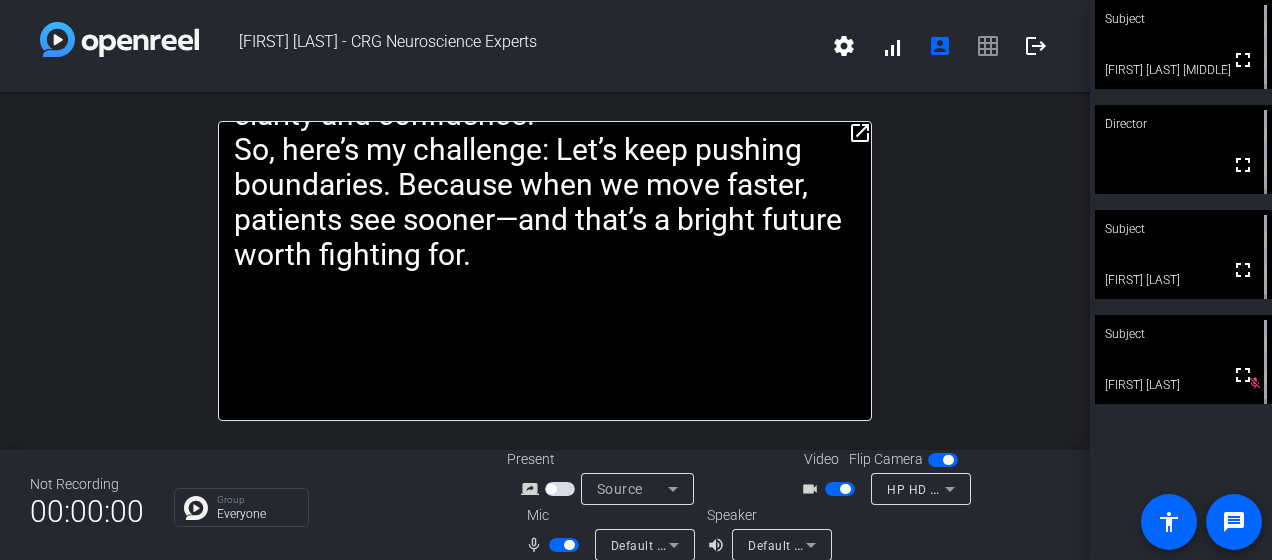 click at bounding box center (564, 545) 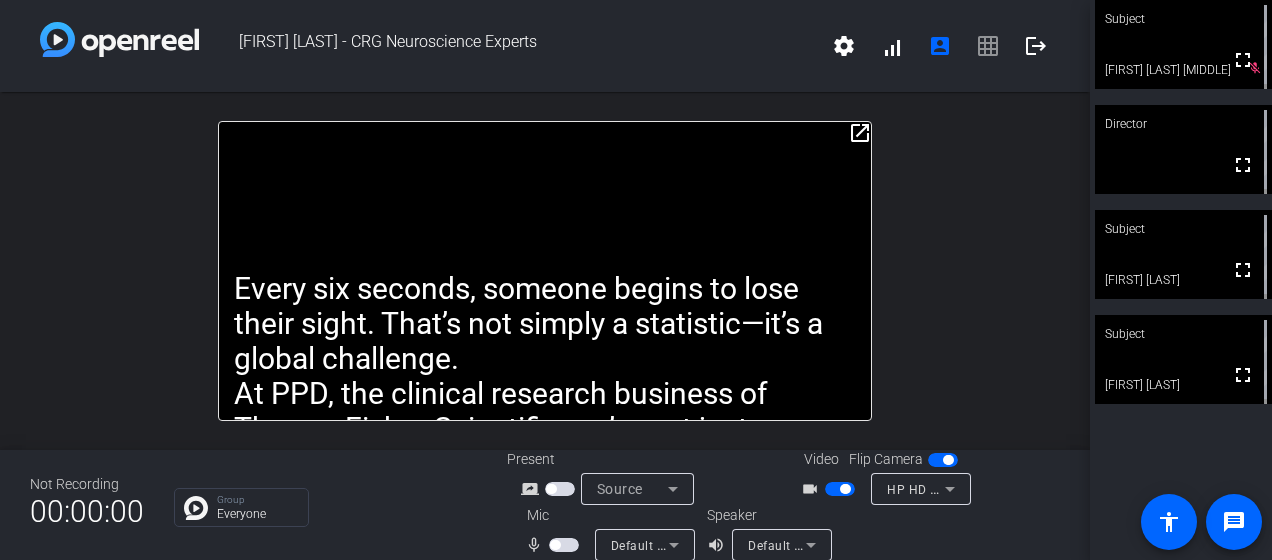 click at bounding box center [555, 545] 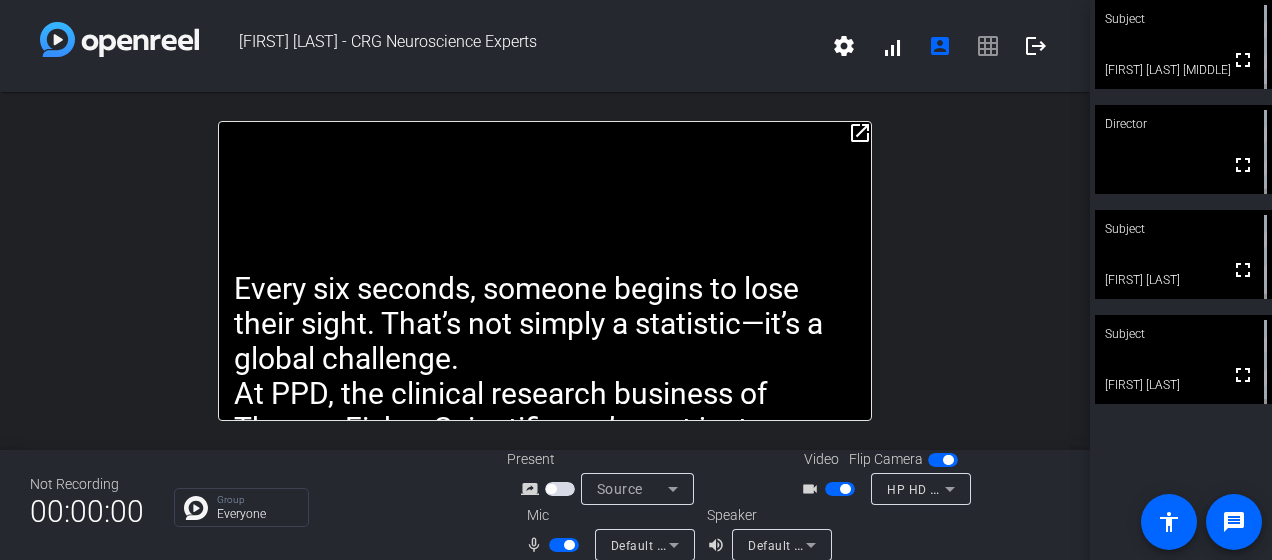 click at bounding box center [569, 545] 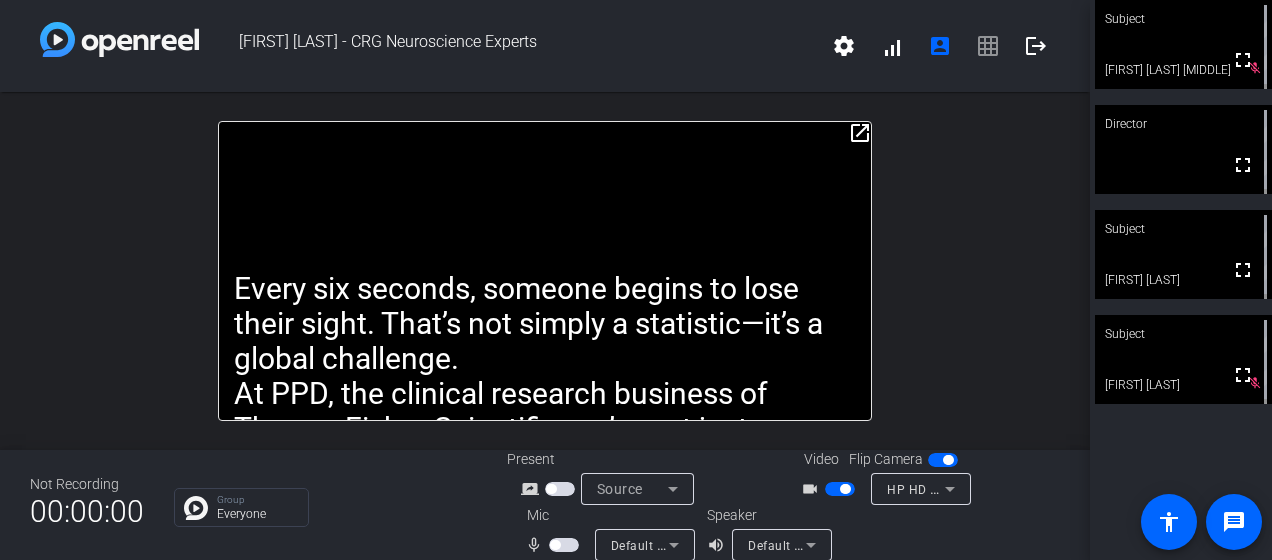 scroll, scrollTop: 23, scrollLeft: 0, axis: vertical 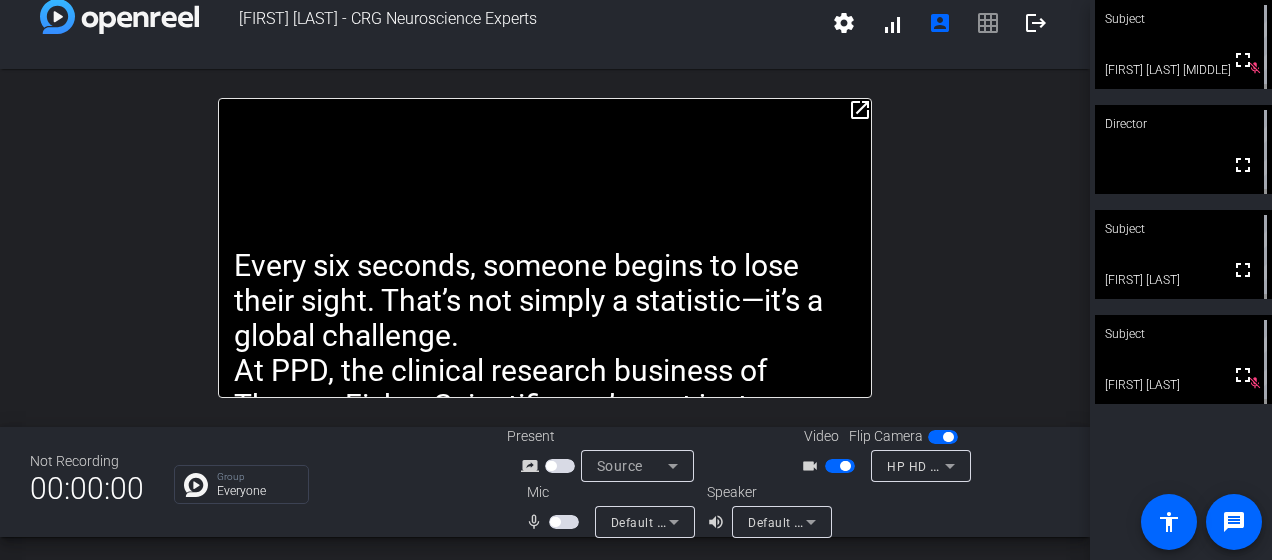 click at bounding box center (566, 521) 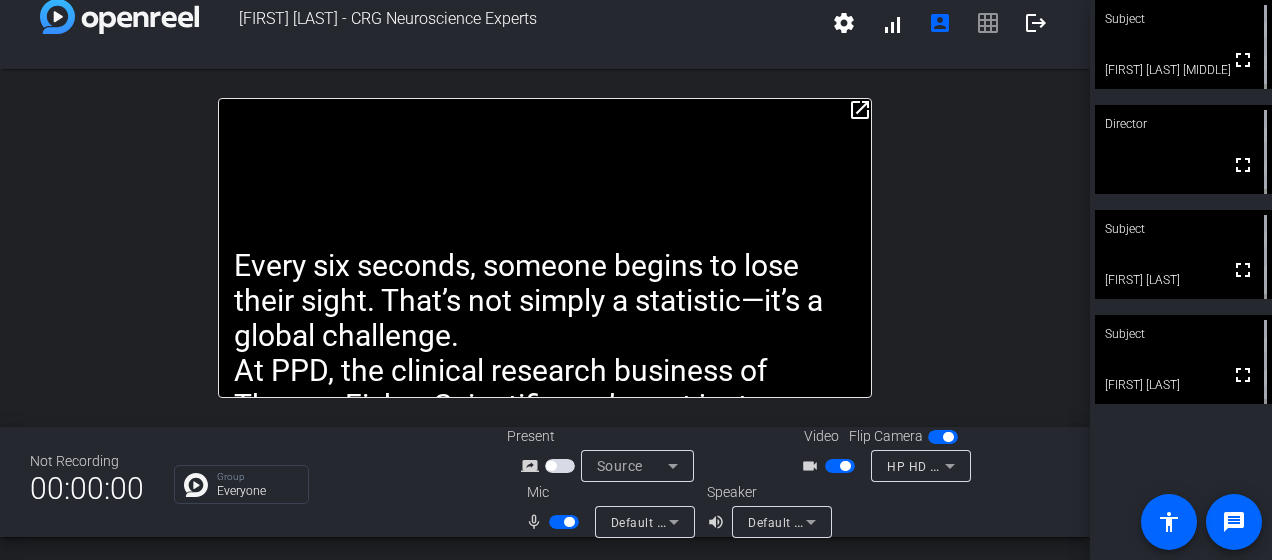 click on "open_in_new Every six seconds, someone begins to lose their sight. That’s not simply a statistic—it’s a global challenge.  At PPD, the clinical research business of Thermo Fisher Scientific, we’re not just observing this crisis, we’re leading the charge to solve it. My name is [FIRST] [LAST], Pillar Head of Ophthalmology. With 25 years of industry experience, here I see the power of a CRO that’s built for speed, scale, and scientific rigor.  From protocol design to patient recruitment, our teams are accelerating ophthalmic trials with precision and purpose. We leverage our global footprint, deep therapeutic expertise, and cutting-edge data solutions to bring sight-saving therapies to market faster.  And we’re doing it with the kind of collaboration that only a CRO of our caliber can offer.  We’ve helped bring 6 eye care treatments to life and supported over 11,000 patients through more than 70 ophthalmology clinical trials around the world.   Director  fullscreen" 